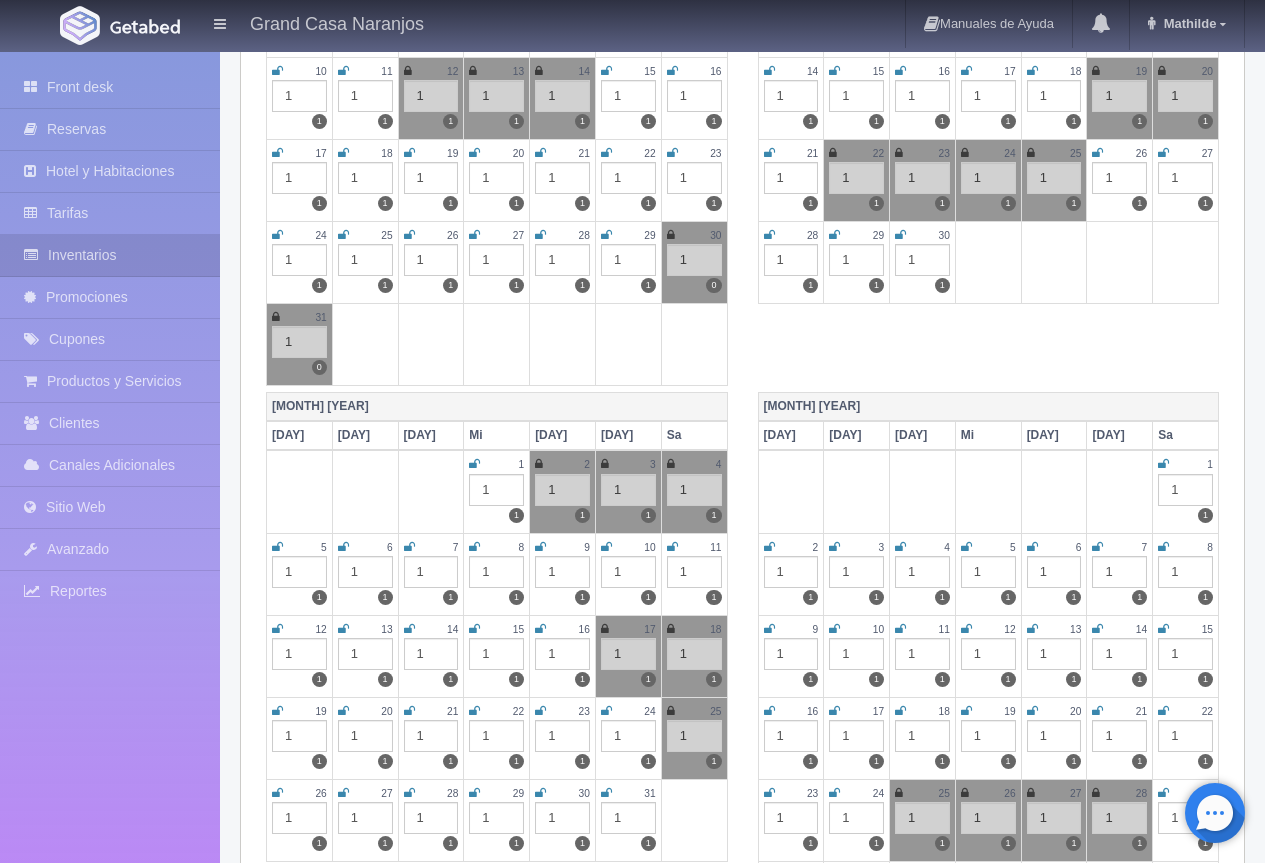 scroll, scrollTop: 100, scrollLeft: 0, axis: vertical 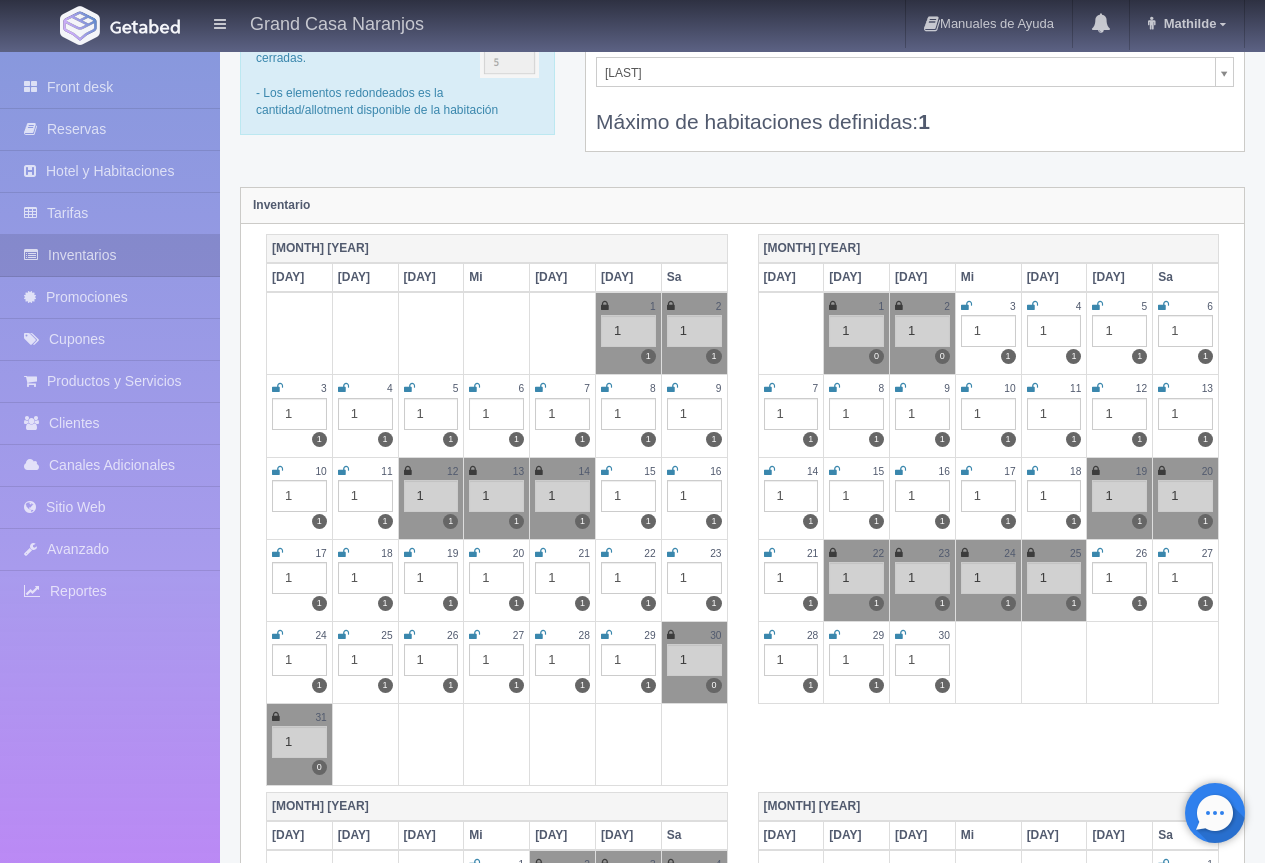 click at bounding box center (671, 306) 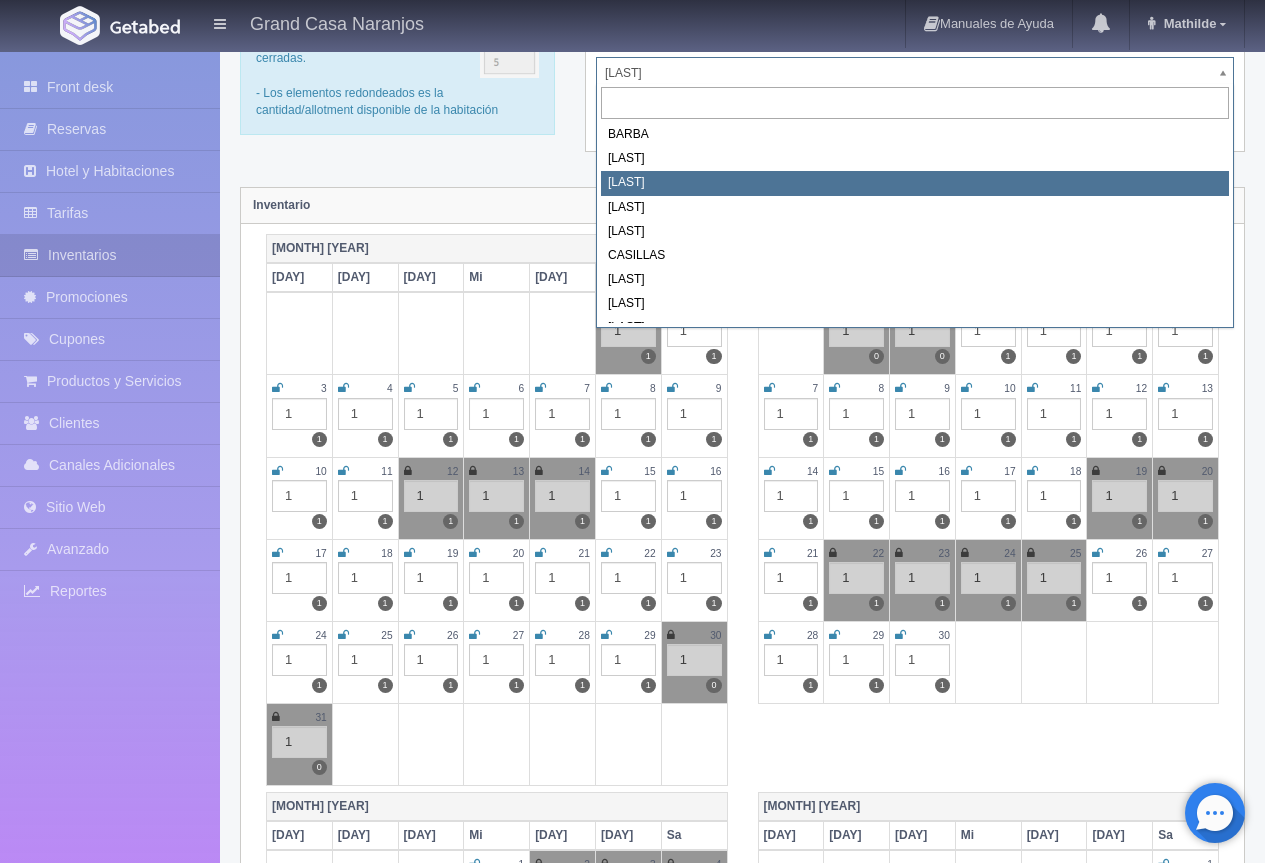 click on "Grand Casa Naranjos
Manuales de Ayuda
Actualizaciones recientes
Mathilde
Mi Perfil
Salir / Log Out
Procesando...
Front desk
Reservas
Hotel y Habitaciones
Tarifas
Inventarios
Promociones
Cupones
Productos y Servicios
Clientes
Canales Adicionales
Facebook Fan Page" at bounding box center (632, 1677) 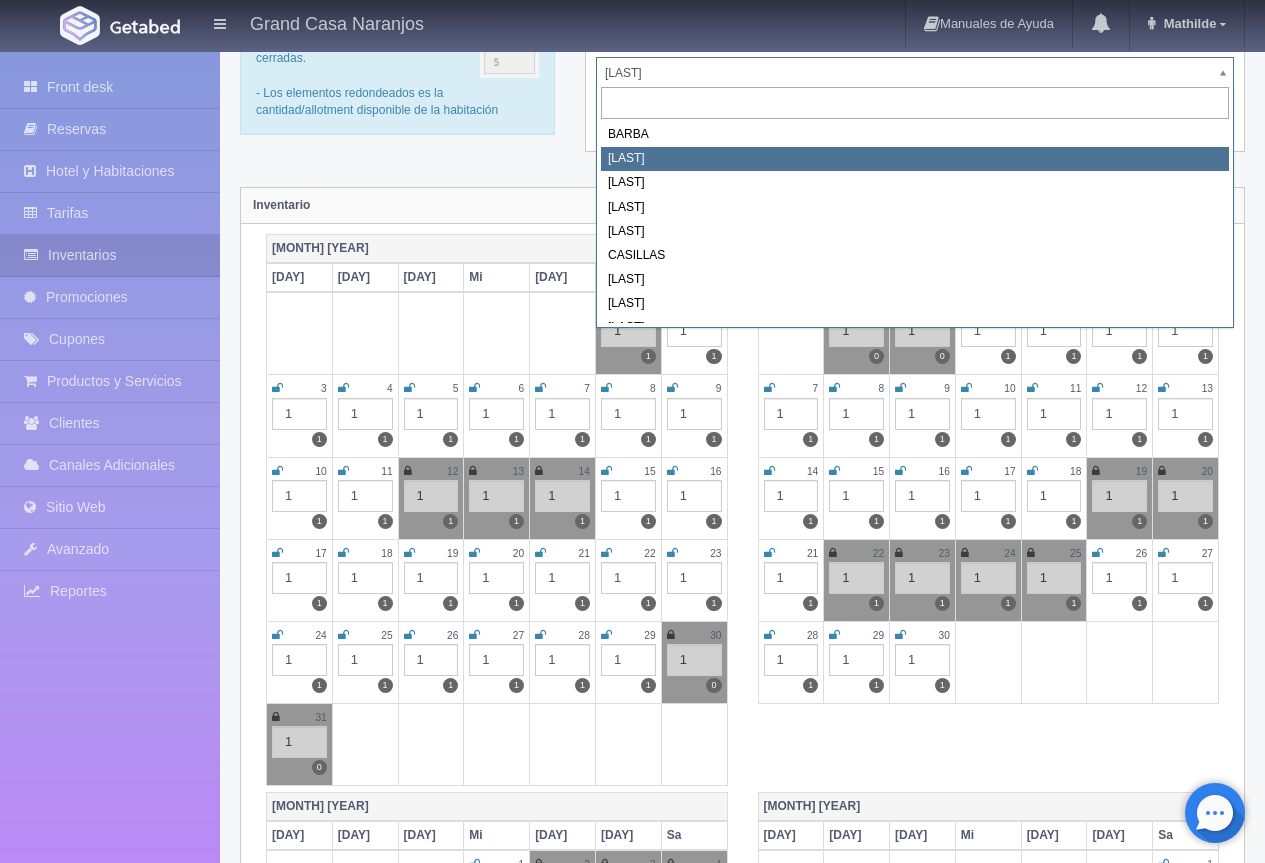 select on "2060" 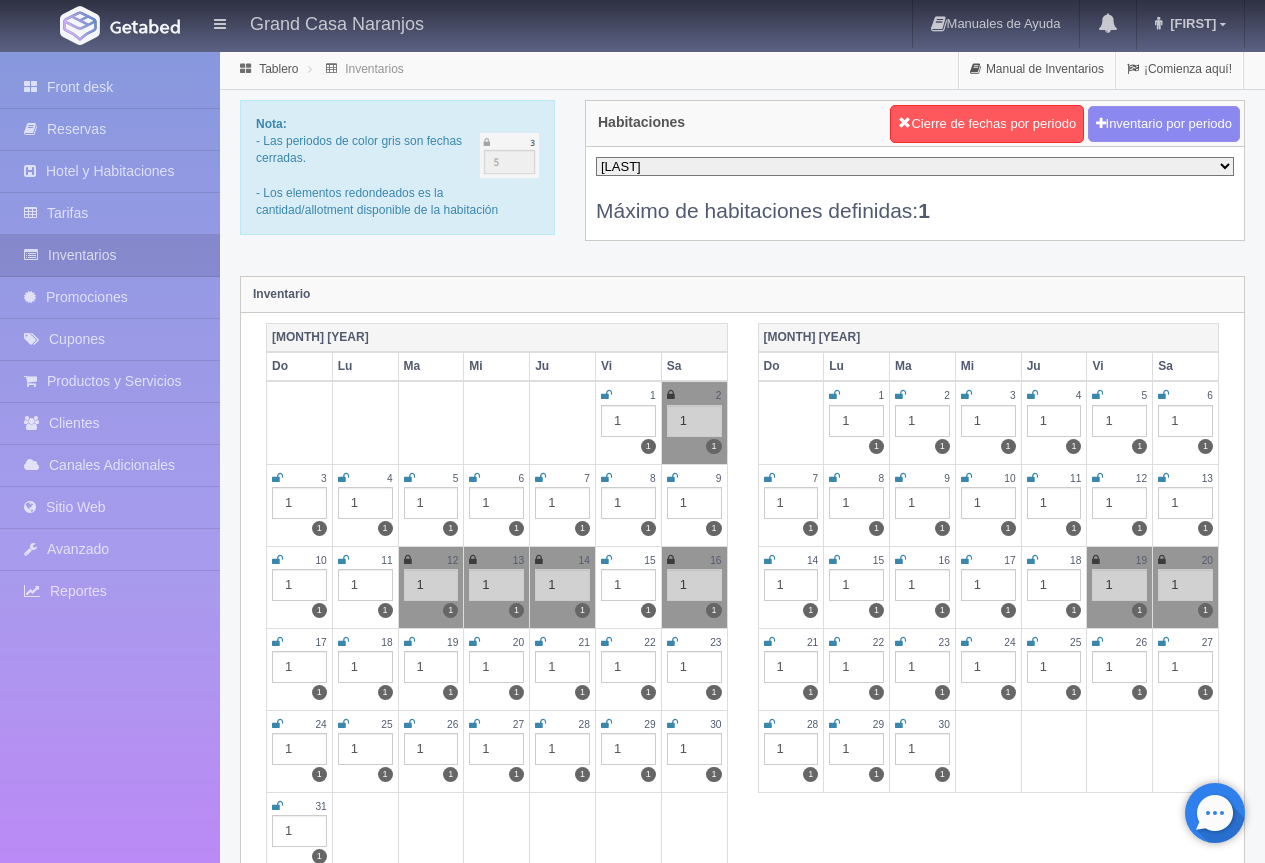 scroll, scrollTop: 0, scrollLeft: 0, axis: both 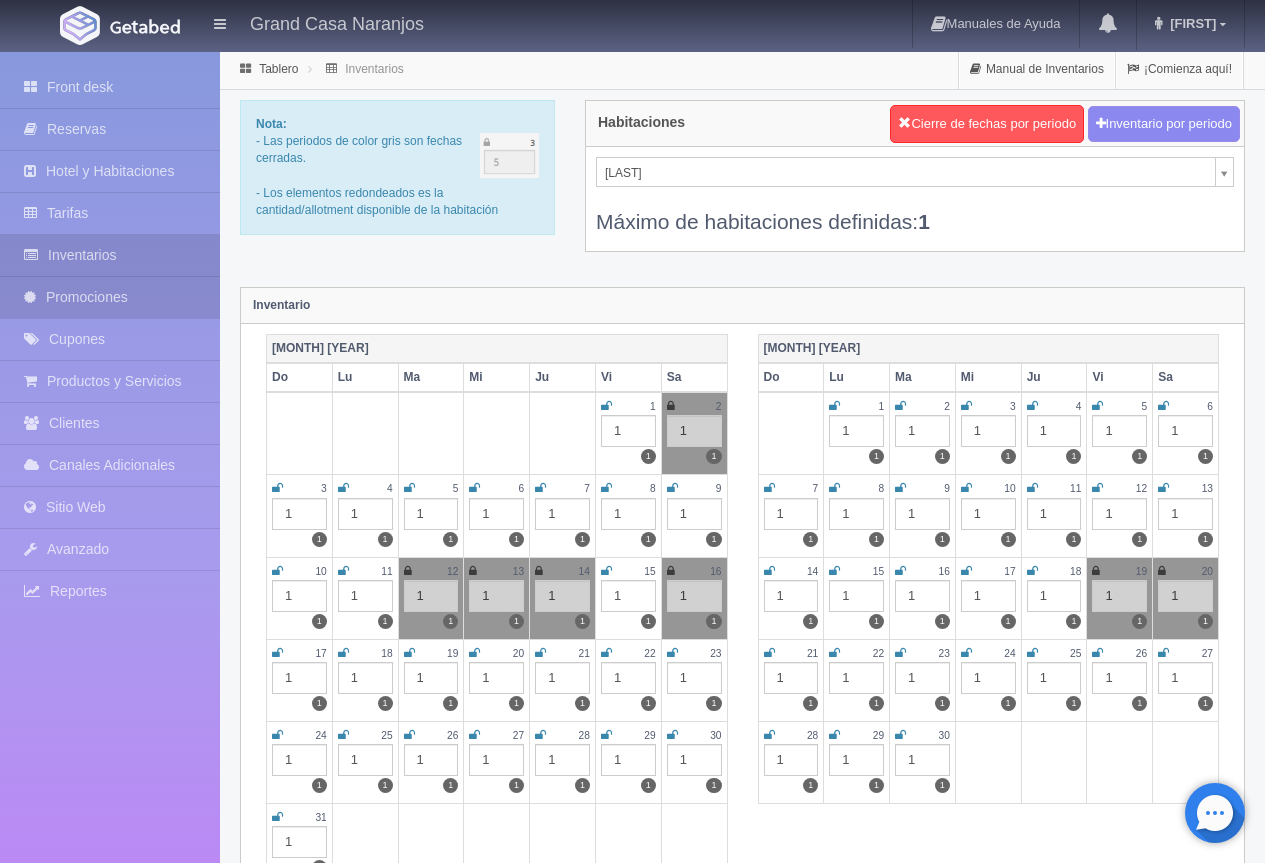 click on "Promociones" at bounding box center [110, 297] 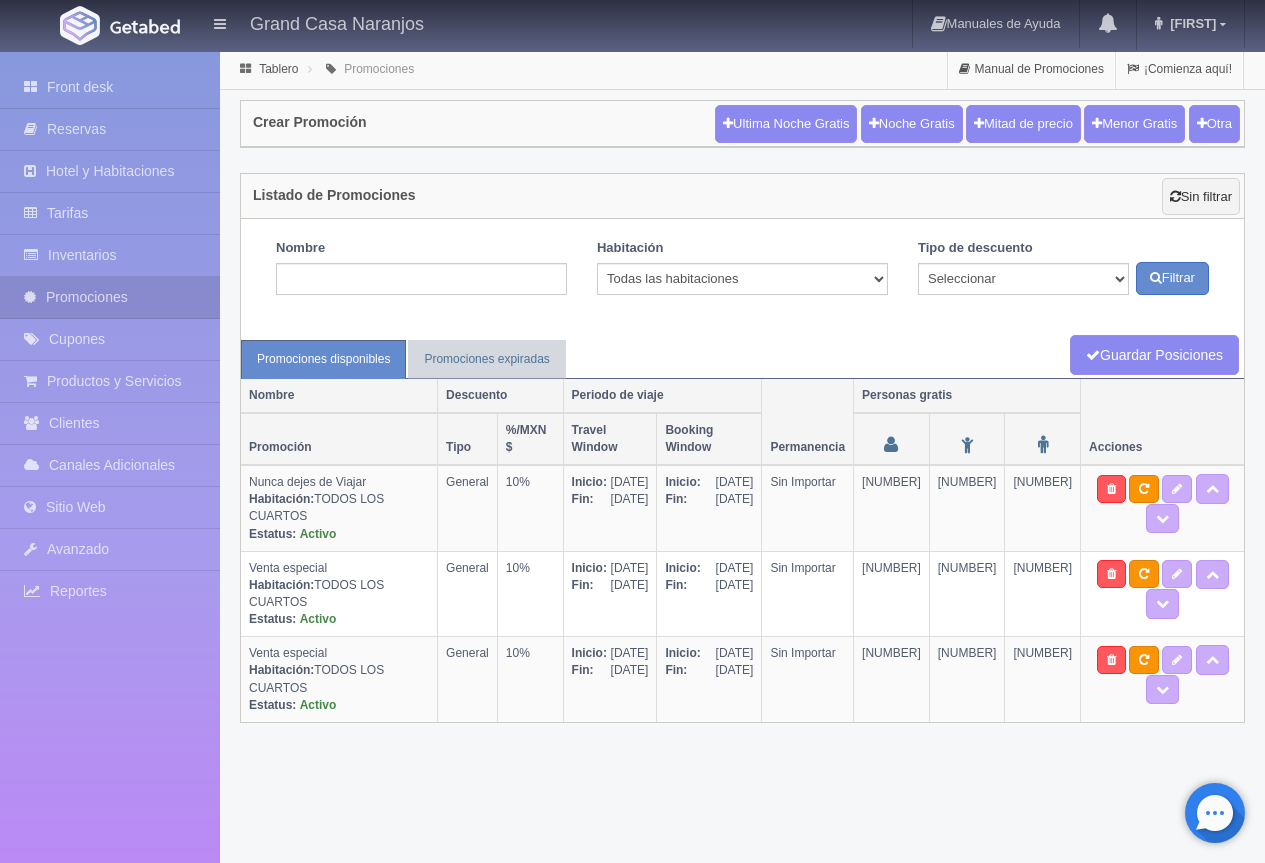 scroll, scrollTop: 0, scrollLeft: 0, axis: both 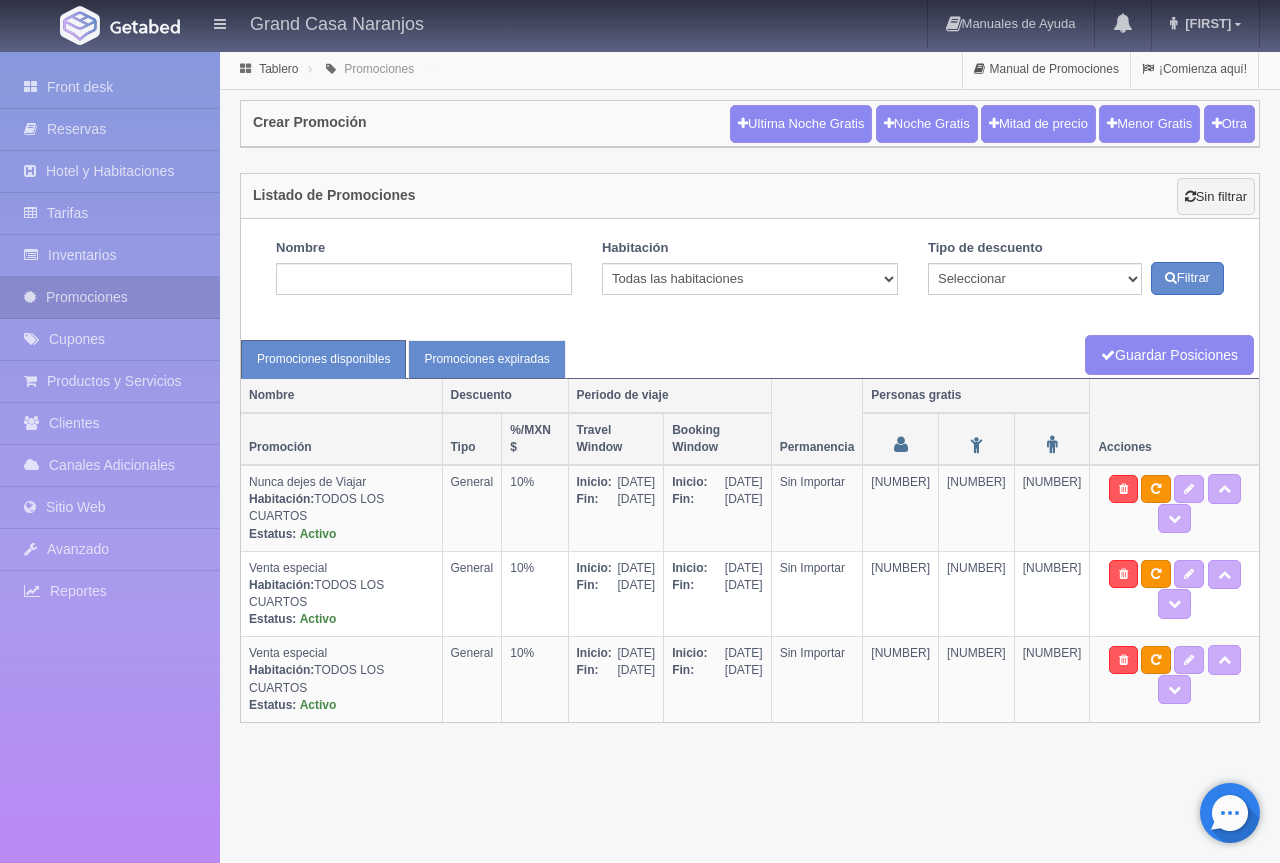 click on "Promociones expiradas" at bounding box center [486, 359] 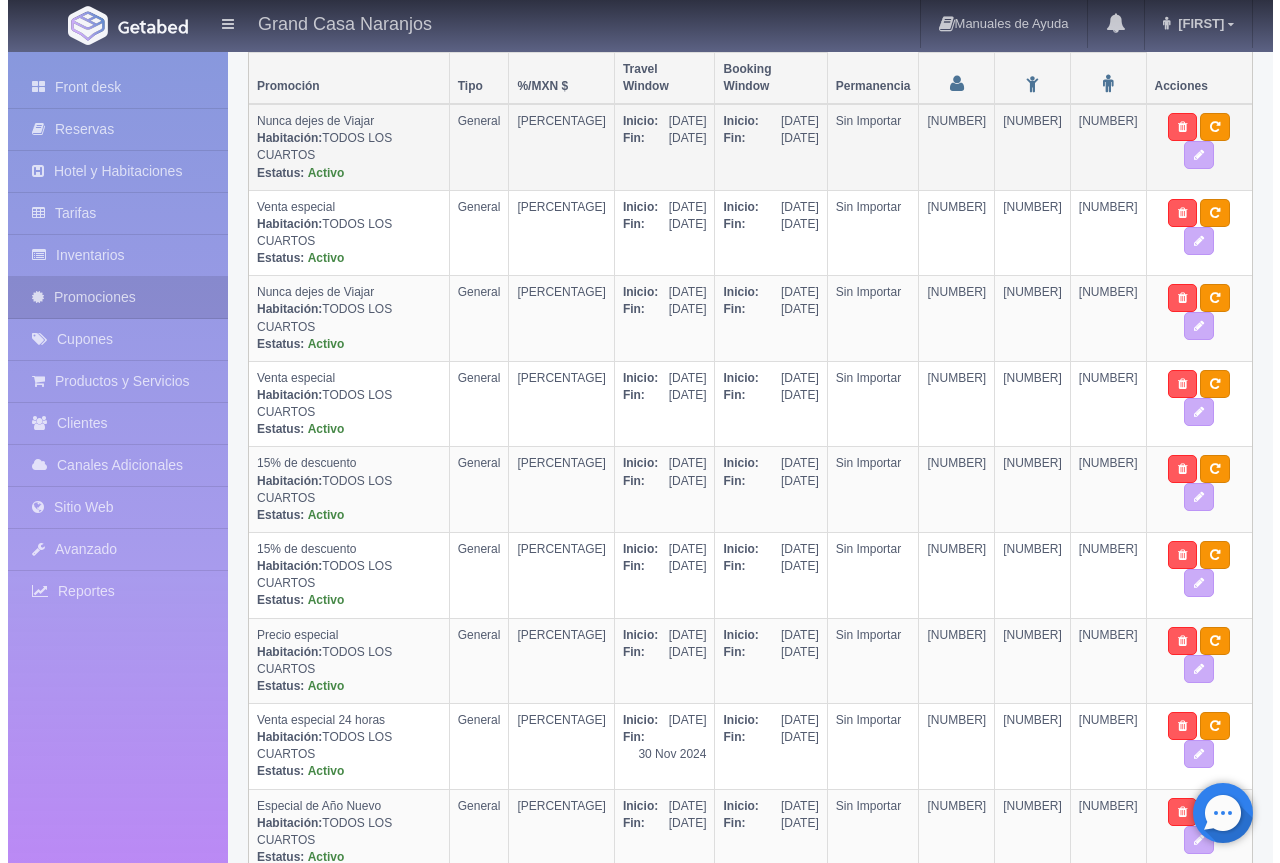 scroll, scrollTop: 0, scrollLeft: 0, axis: both 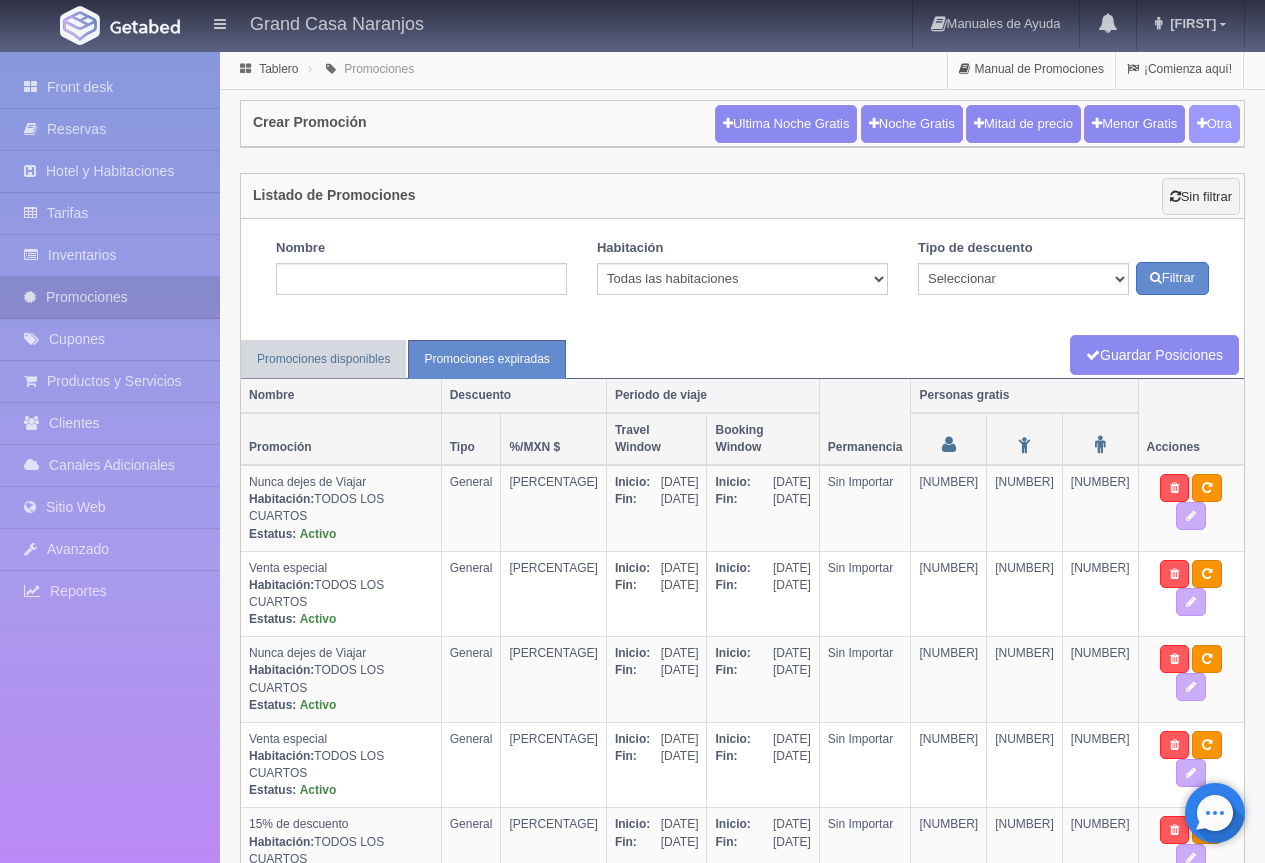 click on "Otra" at bounding box center (1214, 124) 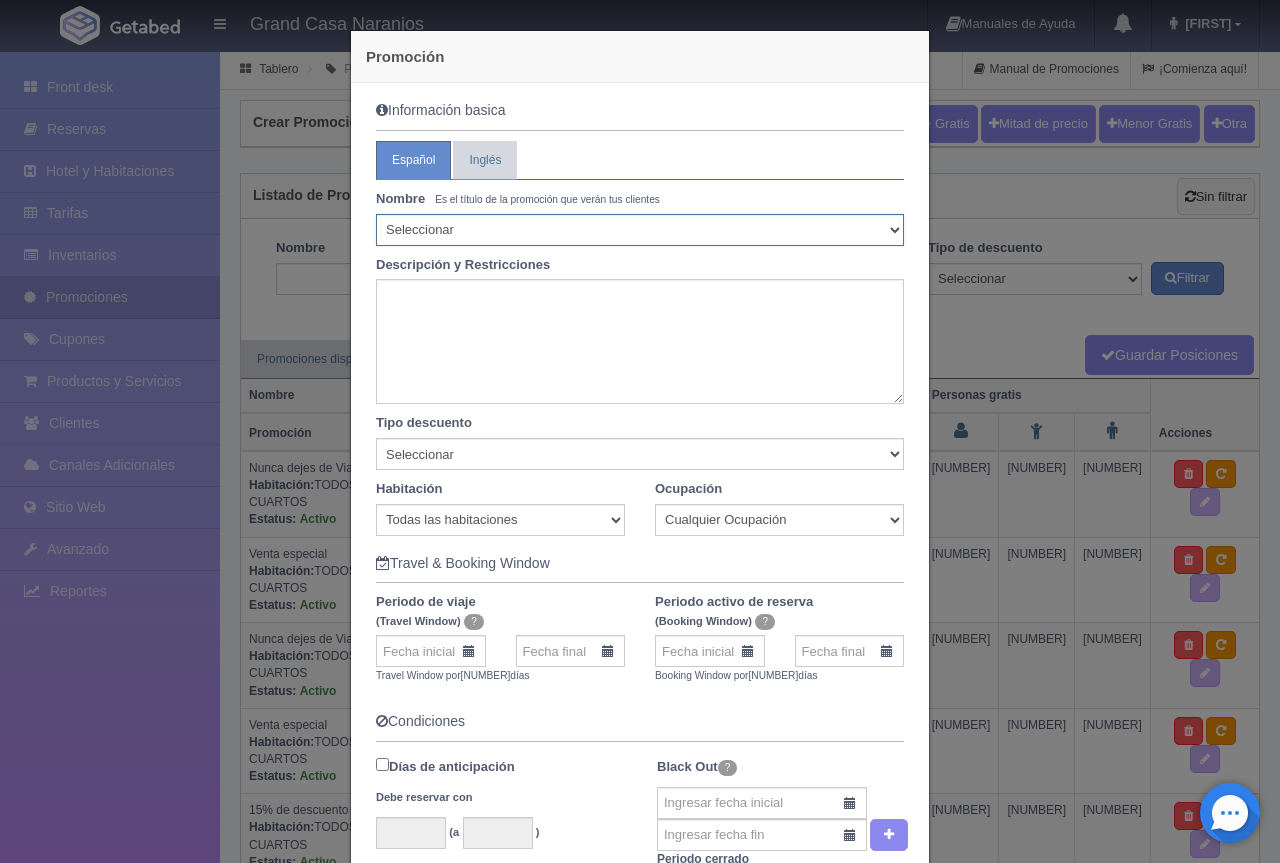 click on "Seleccionar 10% de descuento 15% de descuento 15% de descuento y 2 menores gratis 20% de descuento 20% de descuento y 2 menores gratis 25% de descuento 25% de descuento y 2 menores gratis 30% de descuento 30% de descuento y 2 menores gratis 30% de descuento más desayuno americano 32% de descuento 33% de descuento 34% de descuento 35% de descuento 35% de descuento y 2 menores gratis 36% de descuento 37% de descuento 38% de descuento 40% de descuento 40% de descuento y 2 menores gratis 40% de descuento y desayuno americano gratis 41% de descuento 42% de descuento 43% de descuento 44% de descuento 45% de descuento 45% de descuento y 2 menores gratis 46% de descuento 46% de descuento y un menores gratis 47% de descuento 48% de descuento 49% de descuento 50% de descuento 50% de descuento y 2 menores gratis 50% de descuento y desayuno continental 55% de descuento 55% de descuento y 2 menores gratis 57% de descuento 60% de descuento 60% de descuento y 2 menores gratis 65% de descuento 70% de descuento Acapulcazo" at bounding box center [640, 230] 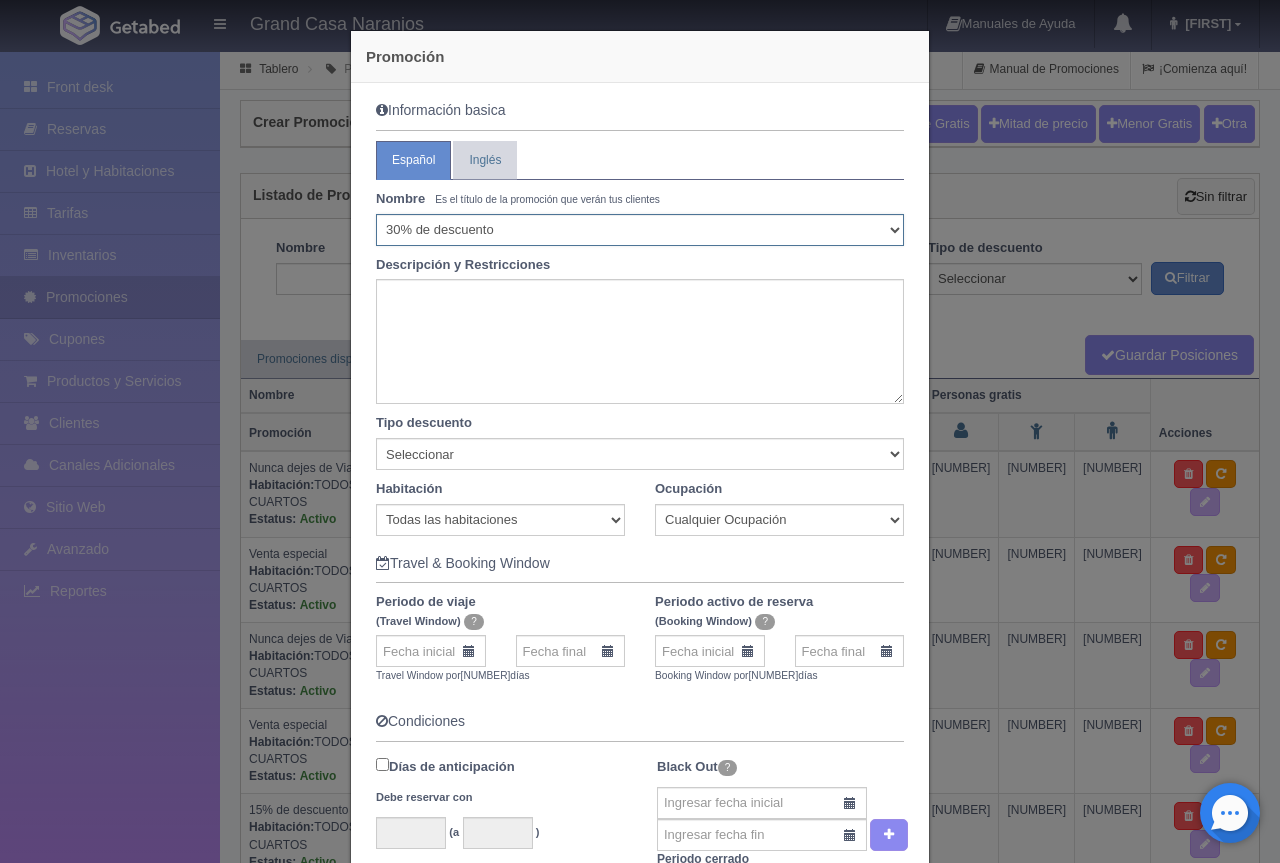 click on "Seleccionar 10% de descuento 15% de descuento 15% de descuento y 2 menores gratis 20% de descuento 20% de descuento y 2 menores gratis 25% de descuento 25% de descuento y 2 menores gratis 30% de descuento 30% de descuento y 2 menores gratis 30% de descuento más desayuno americano 32% de descuento 33% de descuento 34% de descuento 35% de descuento 35% de descuento y 2 menores gratis 36% de descuento 37% de descuento 38% de descuento 40% de descuento 40% de descuento y 2 menores gratis 40% de descuento y desayuno americano gratis 41% de descuento 42% de descuento 43% de descuento 44% de descuento 45% de descuento 45% de descuento y 2 menores gratis 46% de descuento 46% de descuento y un menores gratis 47% de descuento 48% de descuento 49% de descuento 50% de descuento 50% de descuento y 2 menores gratis 50% de descuento y desayuno continental 55% de descuento 55% de descuento y 2 menores gratis 57% de descuento 60% de descuento 60% de descuento y 2 menores gratis 65% de descuento 70% de descuento Acapulcazo" at bounding box center [640, 230] 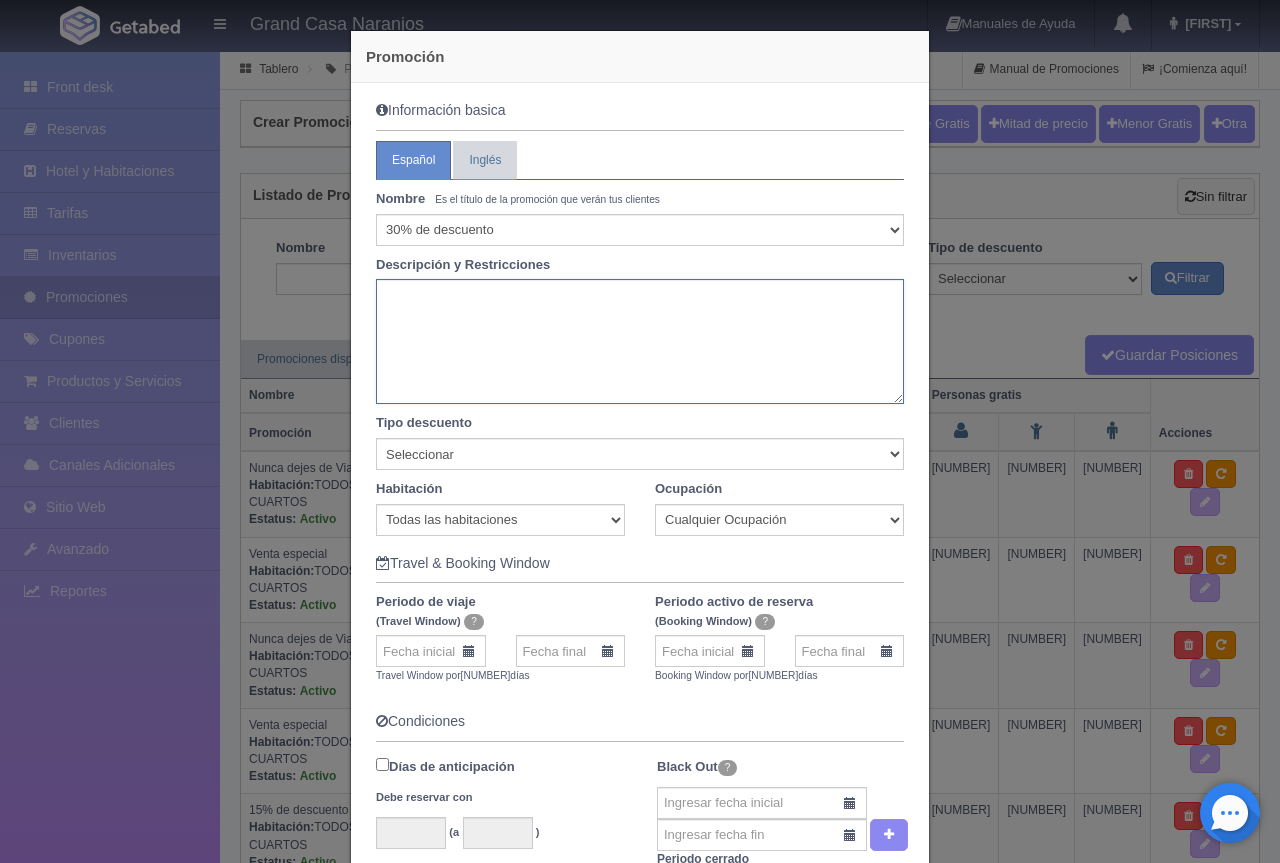 click at bounding box center (640, 341) 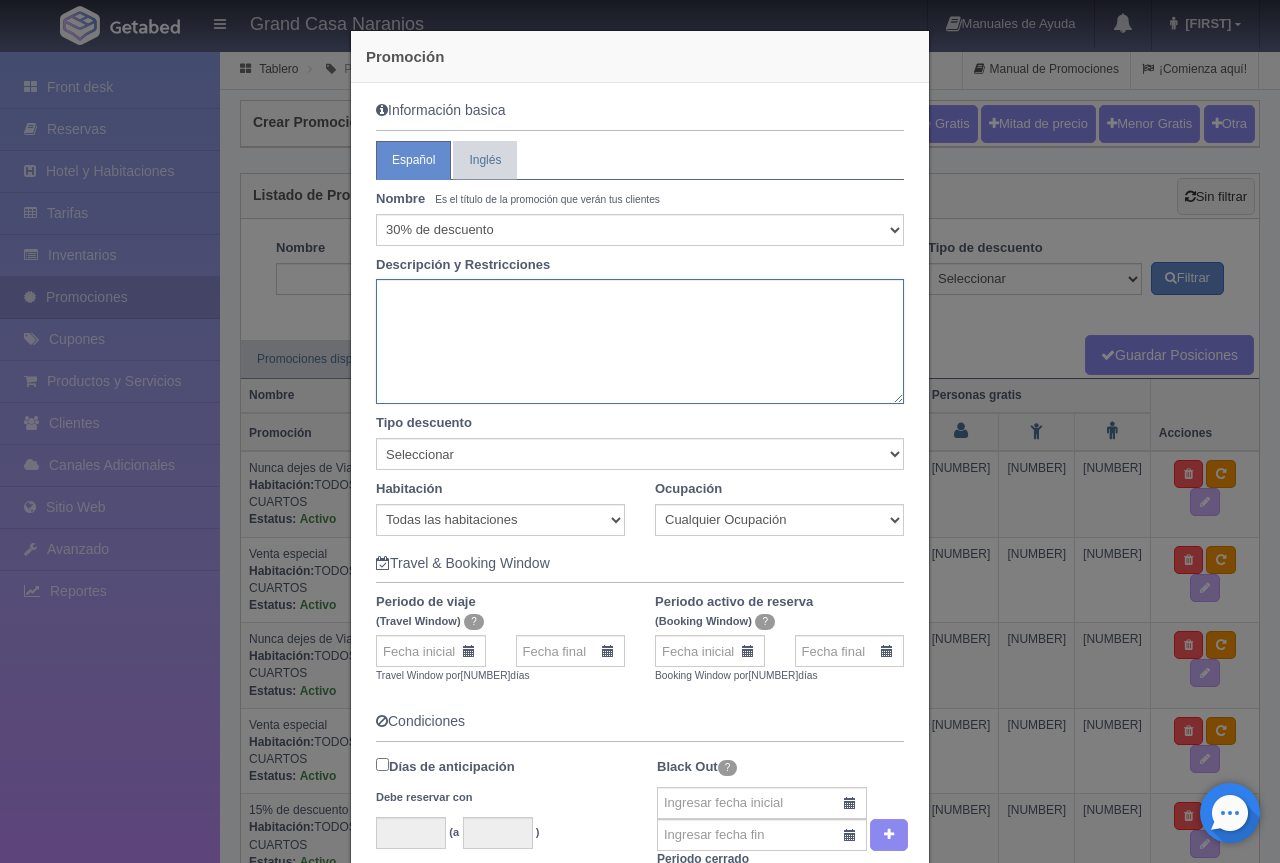 type on "G" 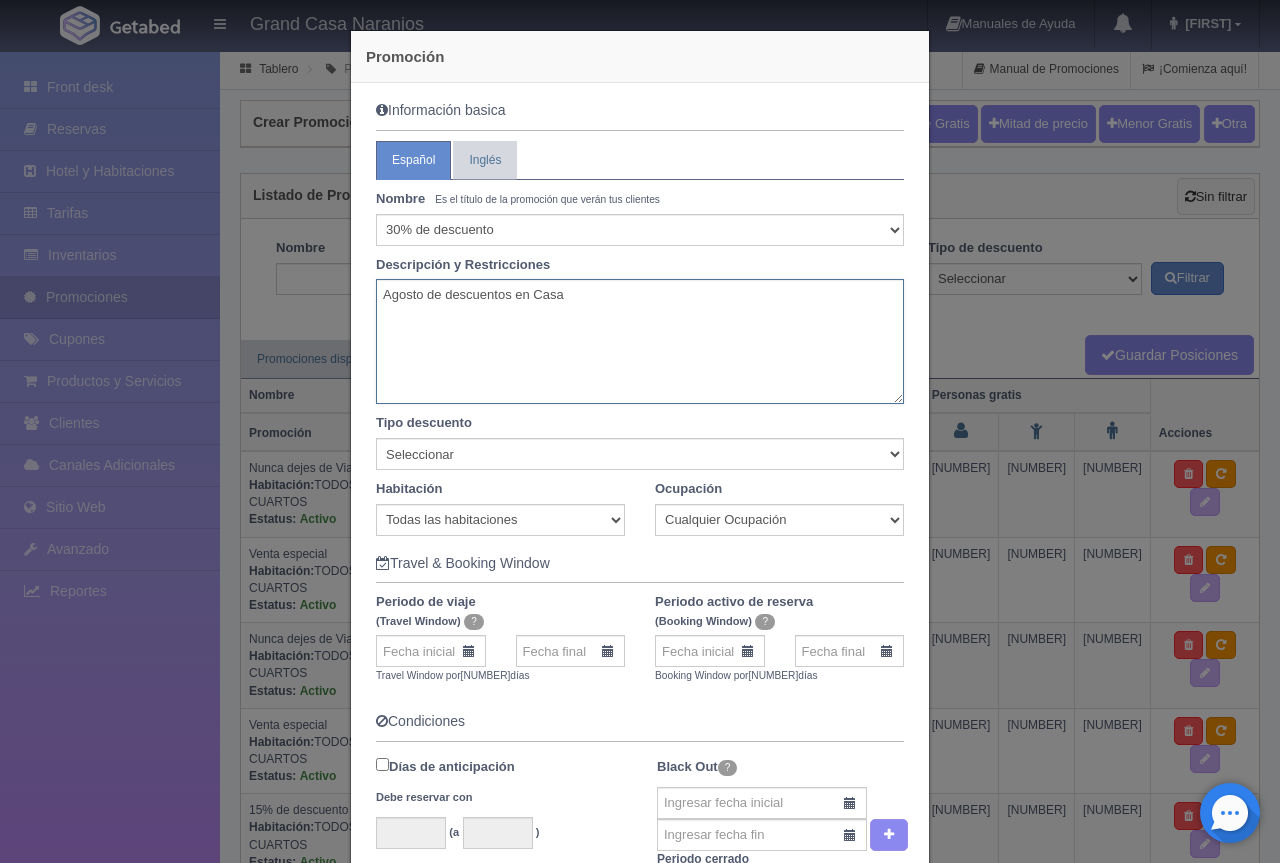 type on "Agosto de descuentos en Casa" 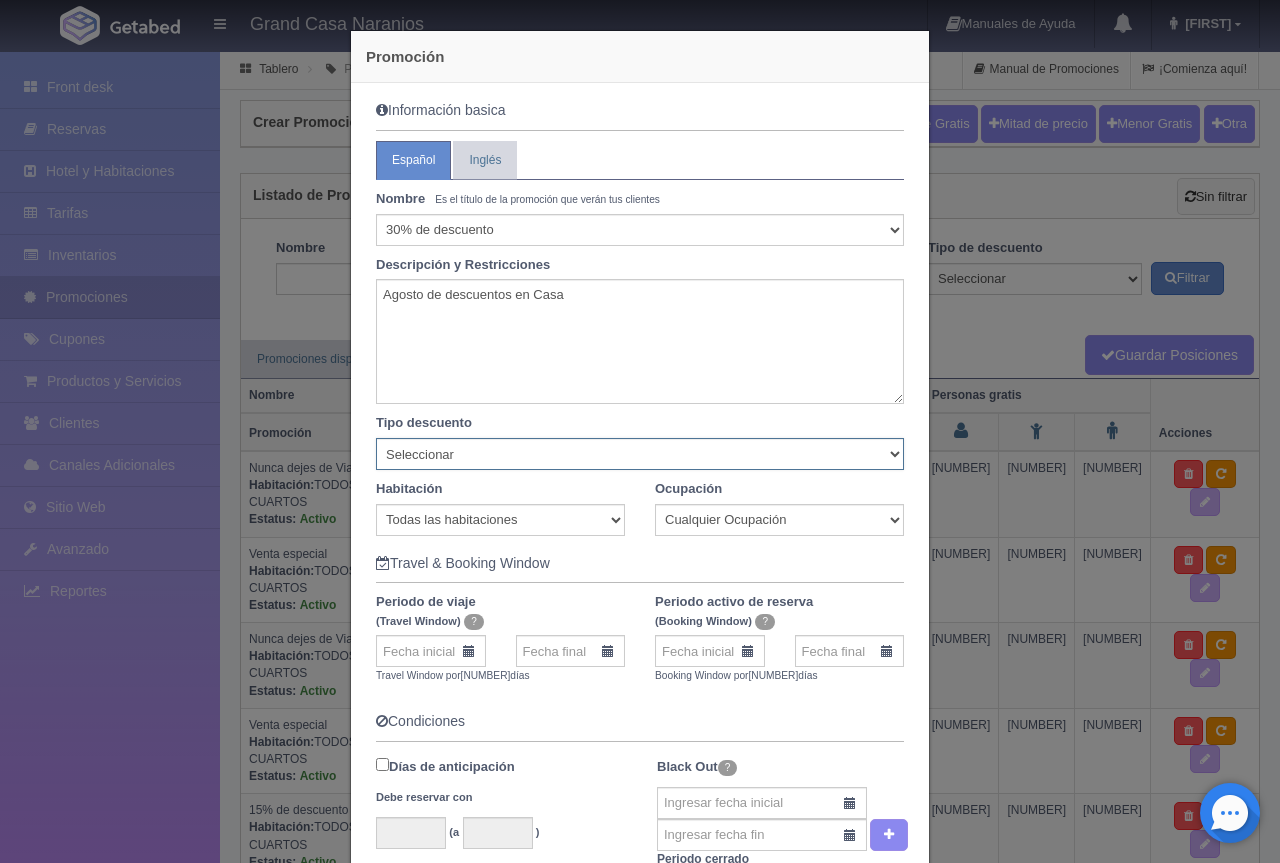 click on "Seleccionar
Noche gratis
Última Noche
General" at bounding box center (640, 454) 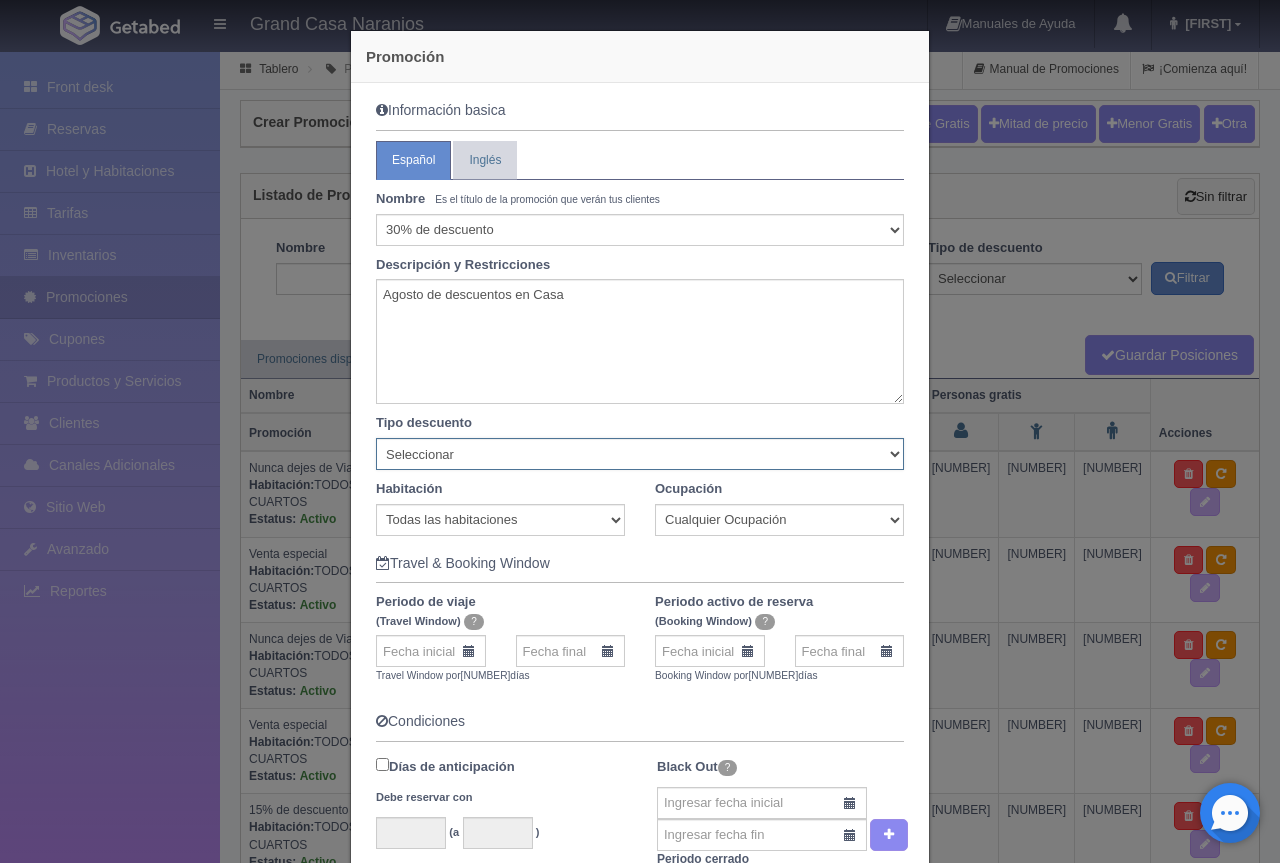 select on "General" 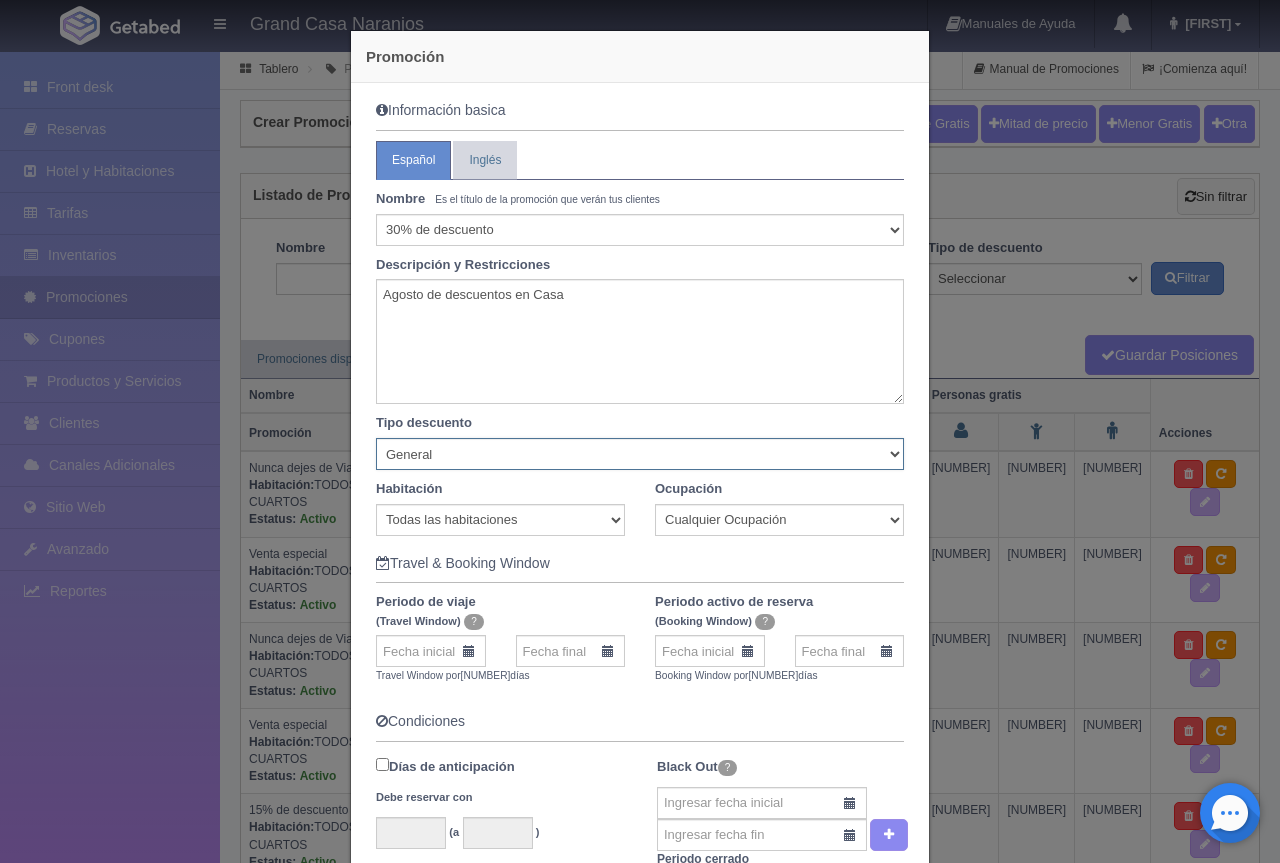 scroll, scrollTop: 200, scrollLeft: 0, axis: vertical 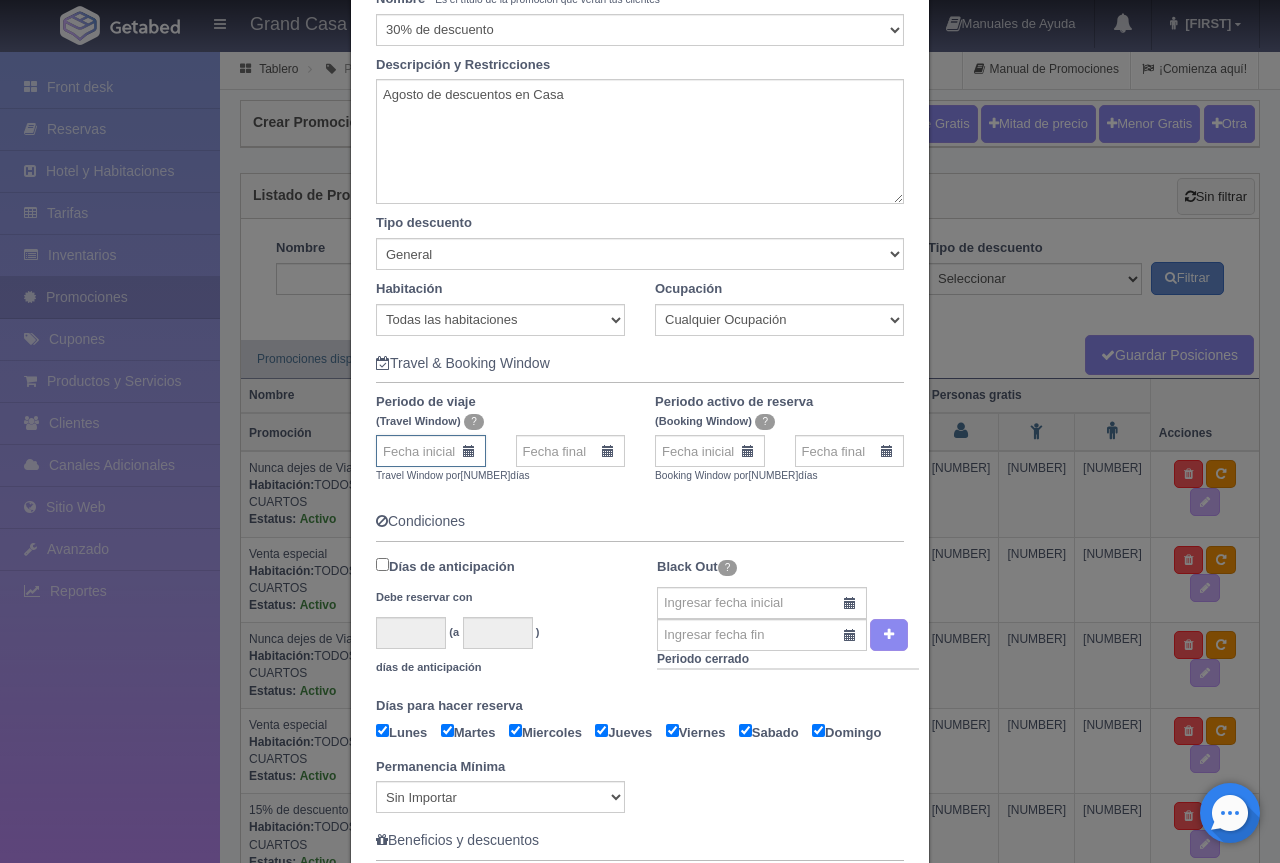 click at bounding box center (431, 451) 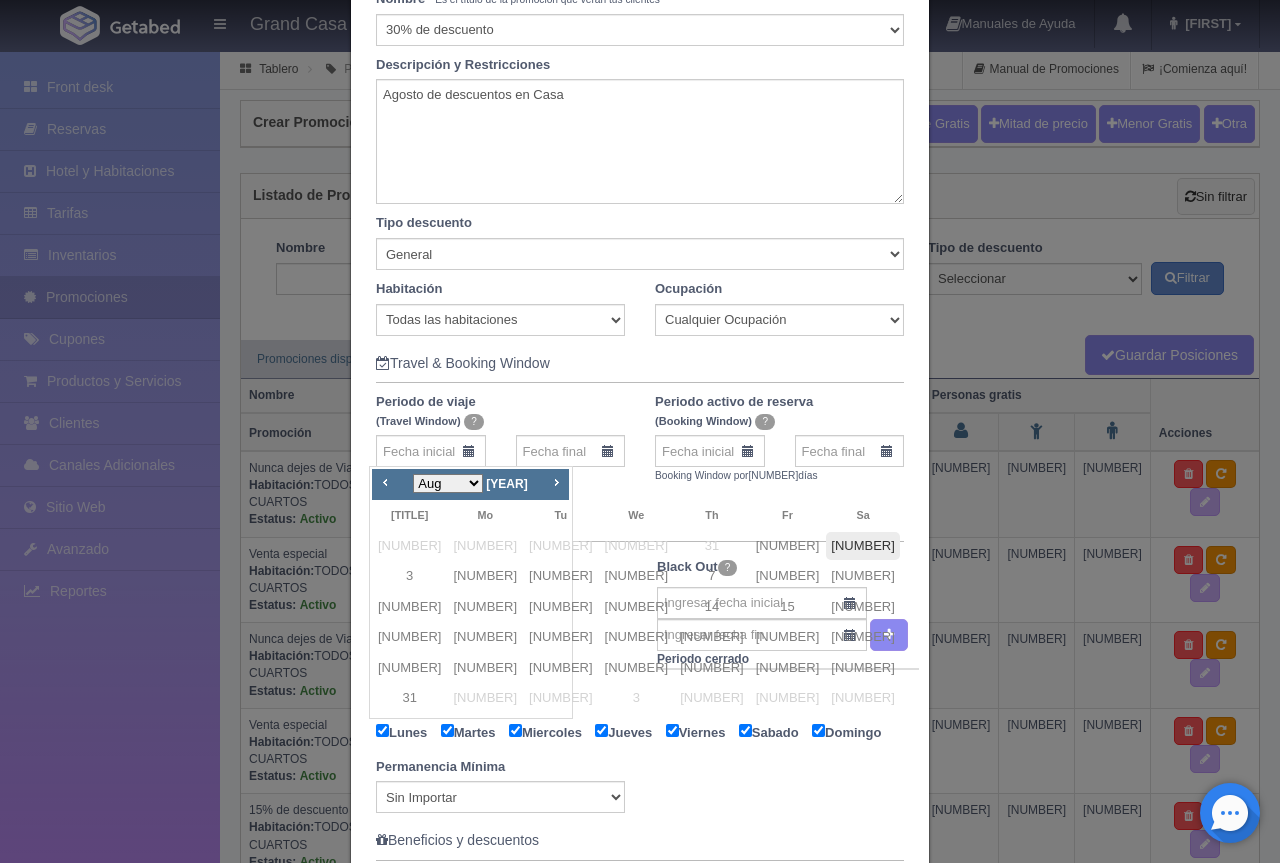 click on "[NUMBER]" at bounding box center [863, 546] 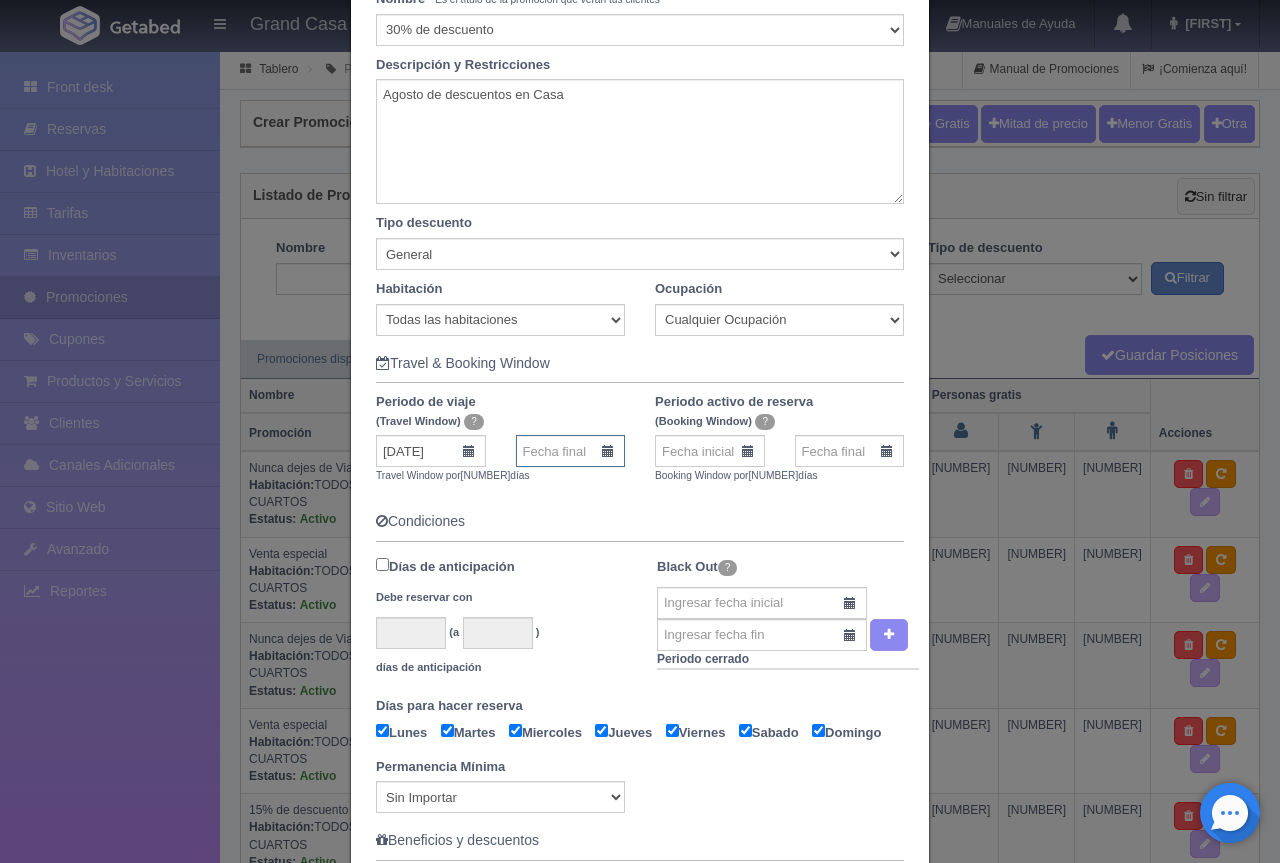 drag, startPoint x: 546, startPoint y: 448, endPoint x: 548, endPoint y: 468, distance: 20.09975 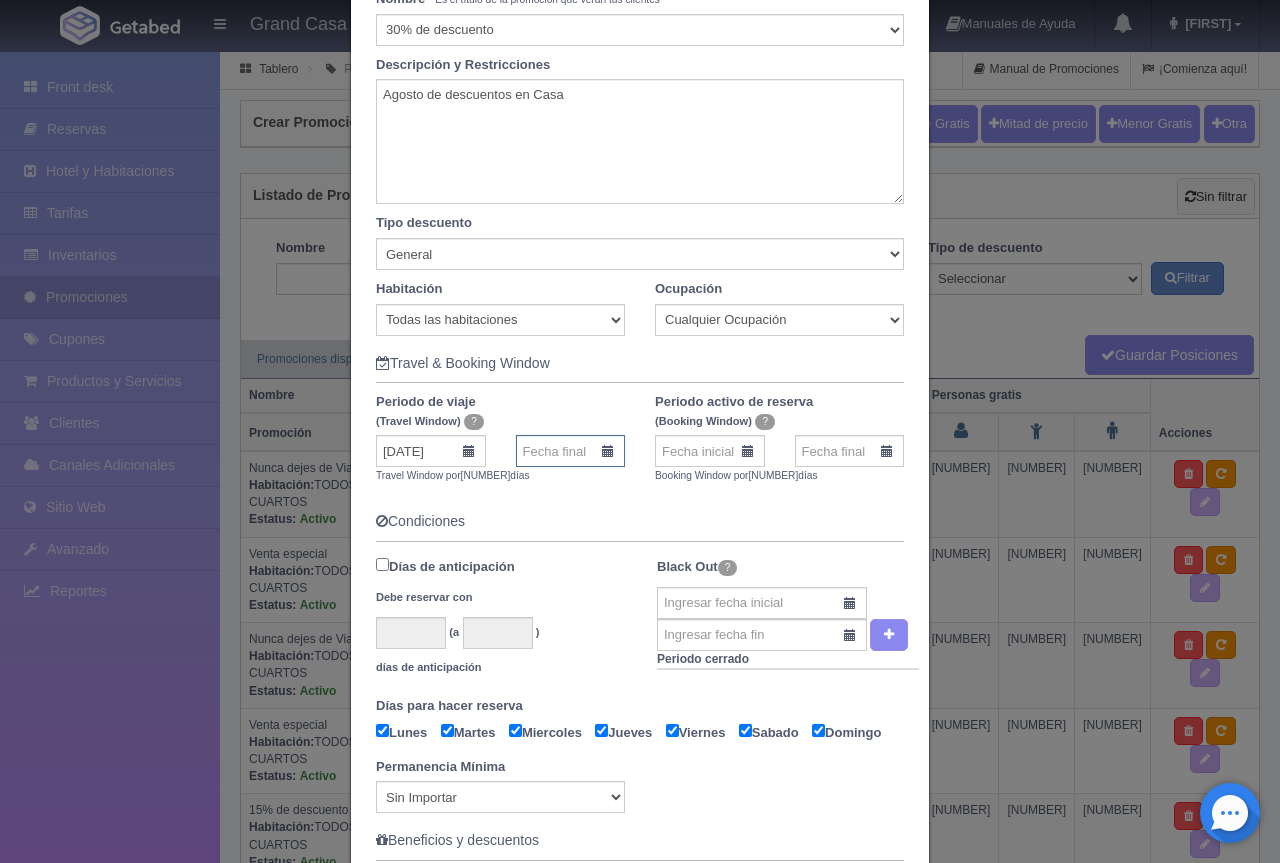 click at bounding box center [571, 451] 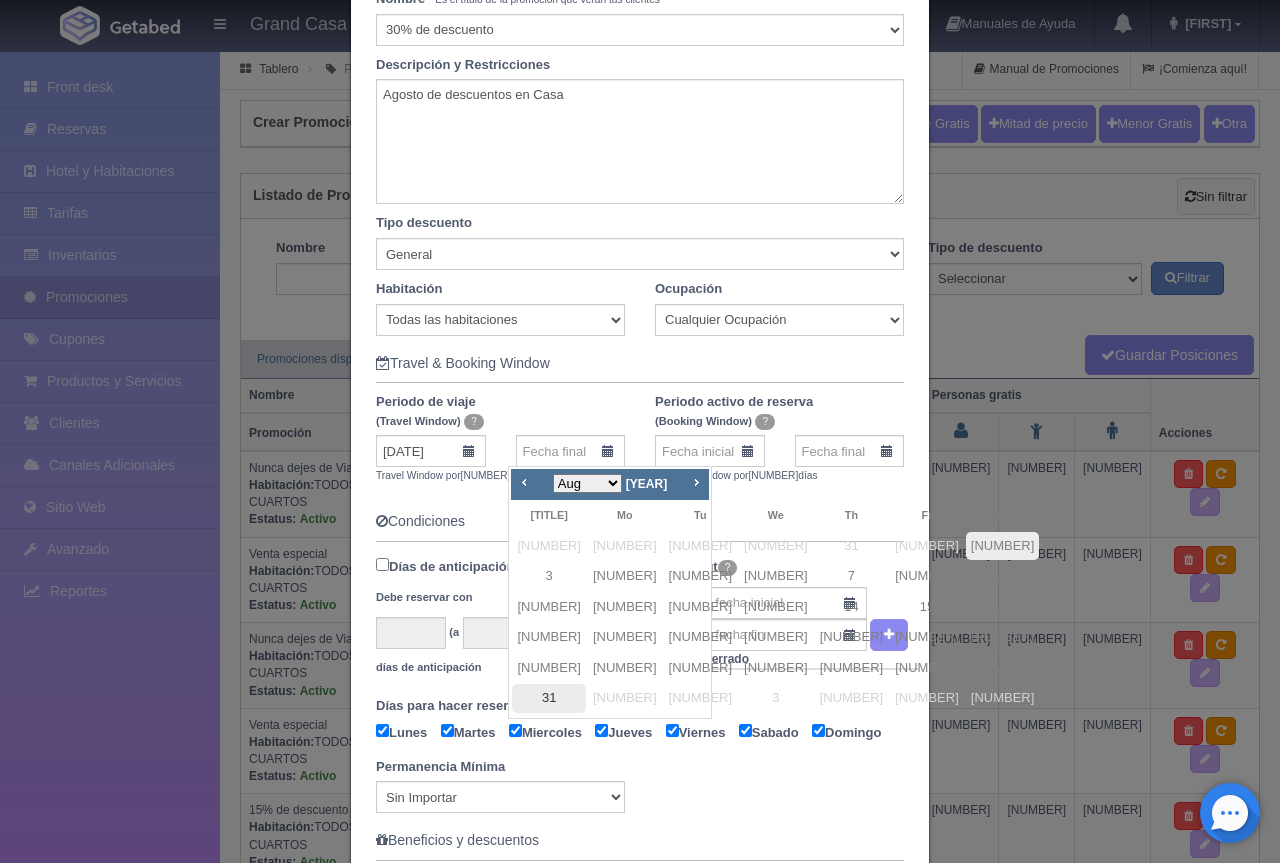 click on "31" at bounding box center [549, 698] 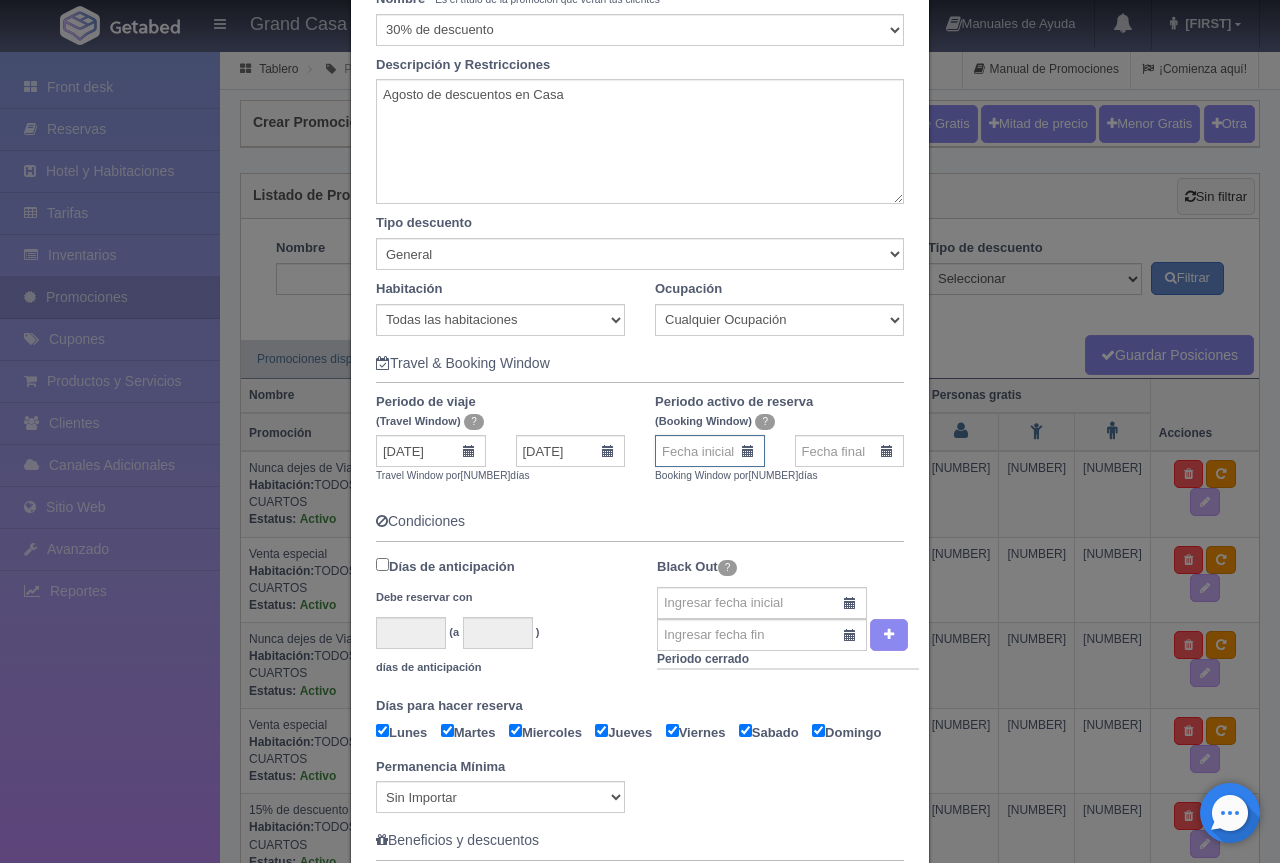 click at bounding box center (710, 451) 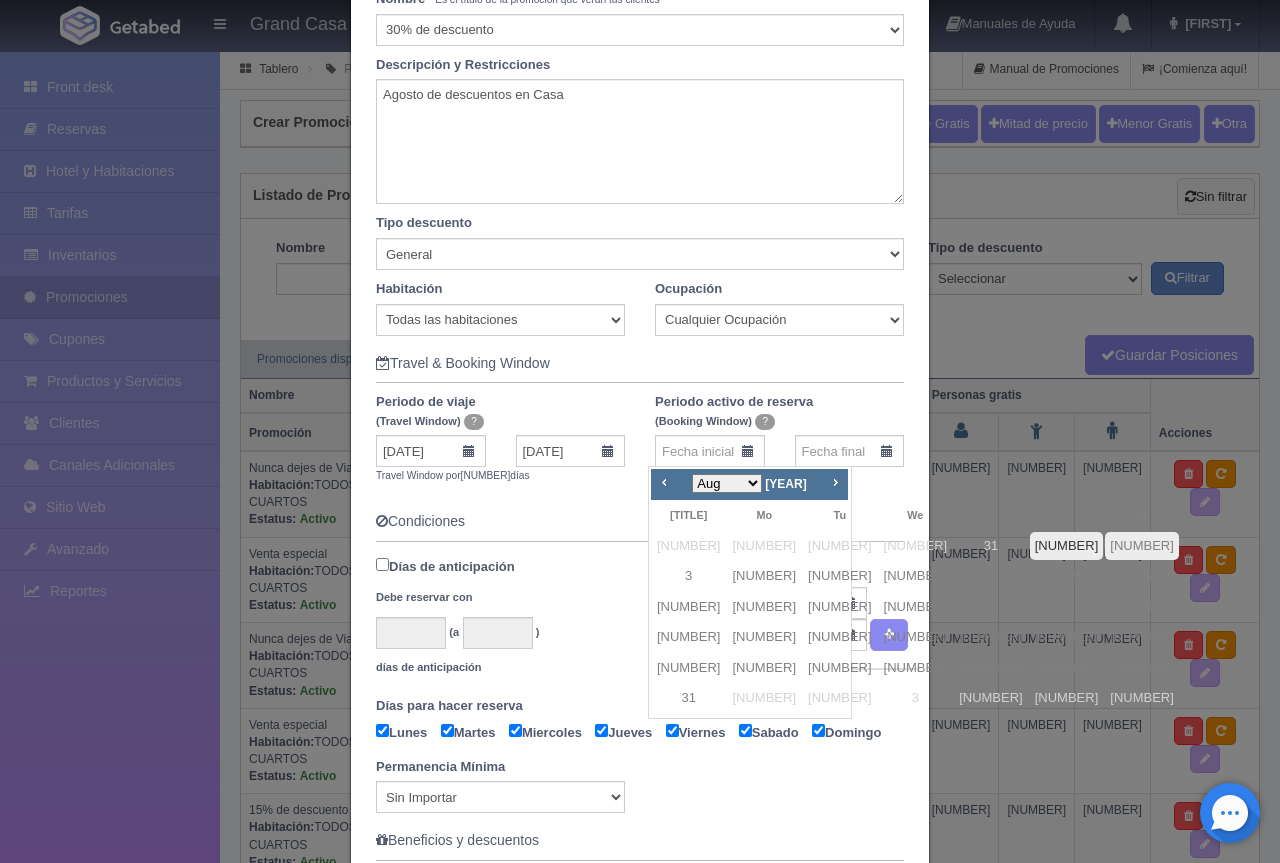 click on "[NUMBER]" at bounding box center [1067, 546] 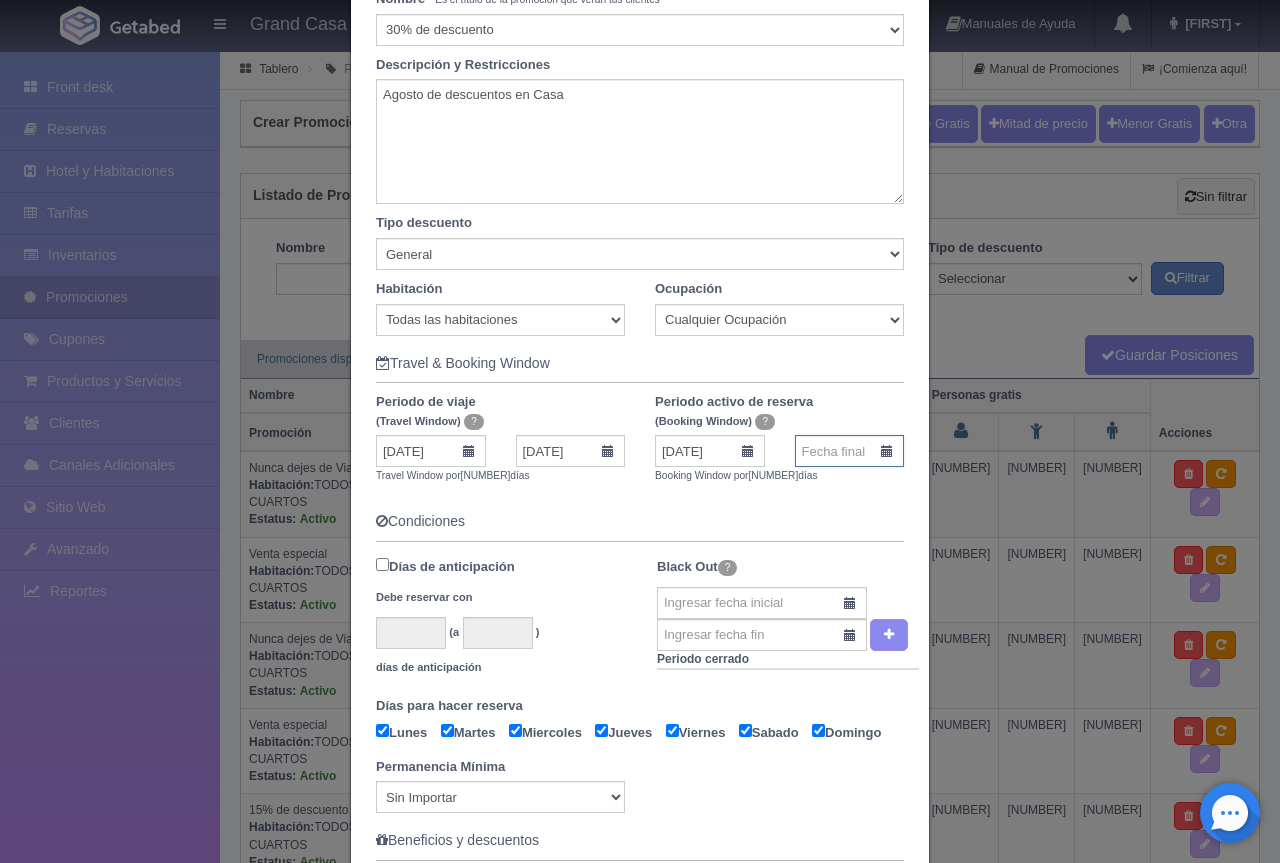 click at bounding box center [850, 451] 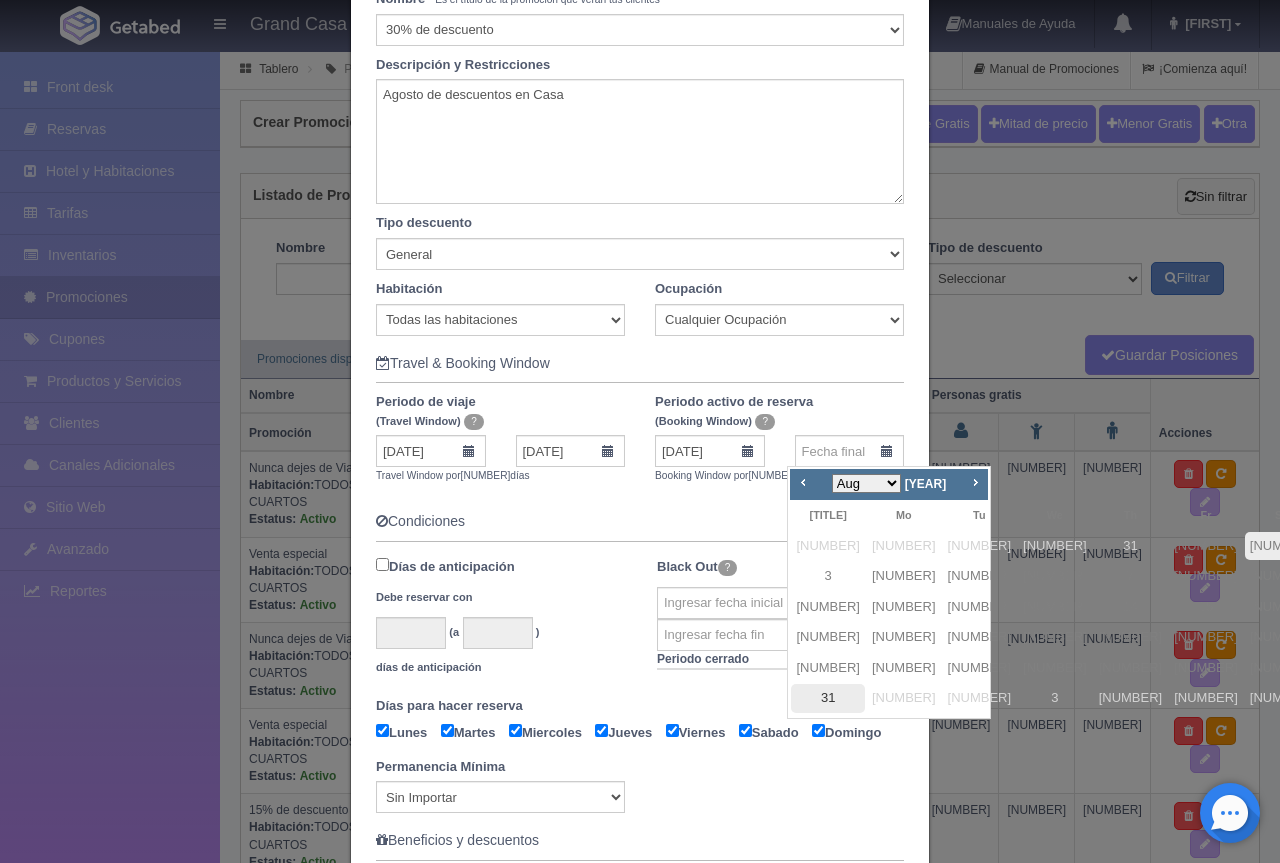 click on "31" at bounding box center [828, 698] 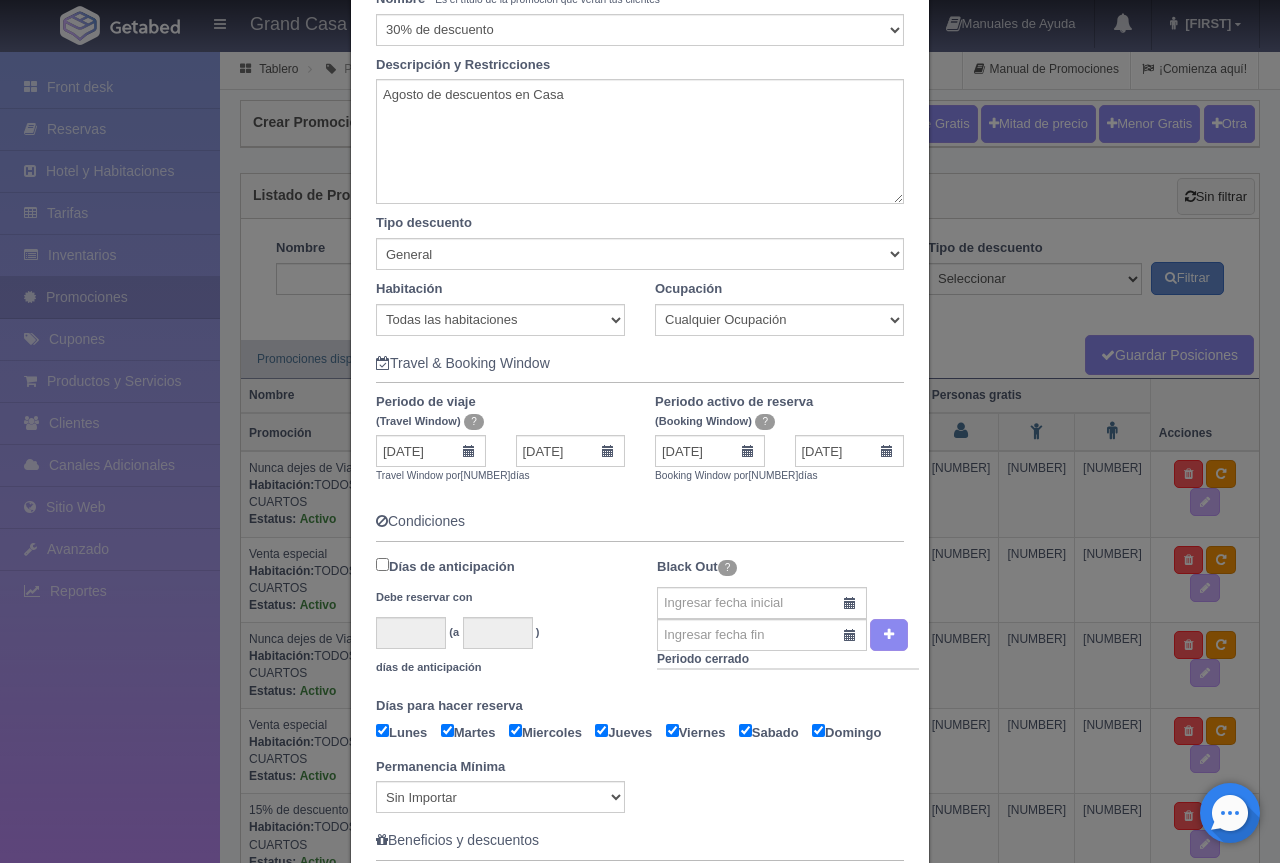 scroll, scrollTop: 756, scrollLeft: 0, axis: vertical 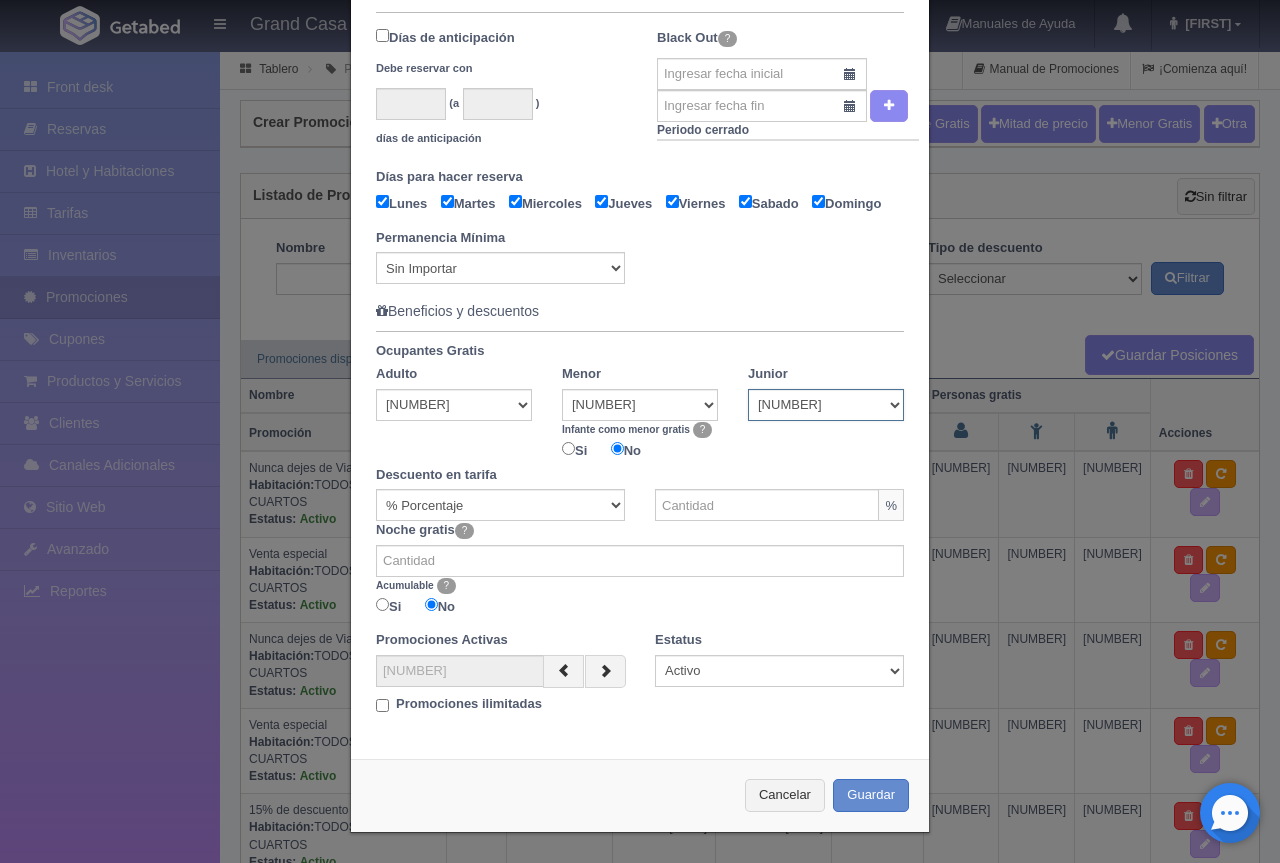 drag, startPoint x: 789, startPoint y: 405, endPoint x: 609, endPoint y: 404, distance: 180.00278 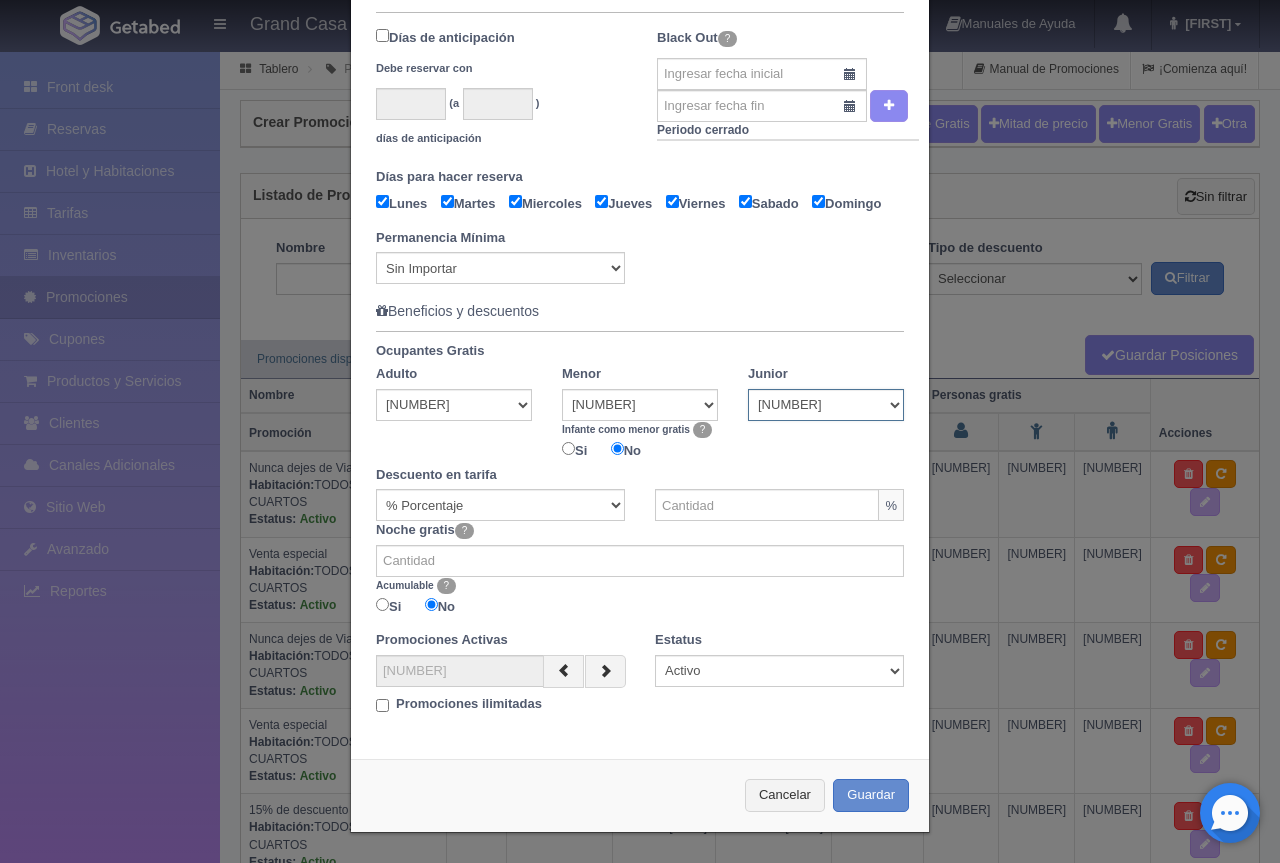 click on "Ocupantes Gratis
Adulto
[NUMBER]
[NUMBER]
[NUMBER]
[NUMBER]
Menor
[NUMBER]
[NUMBER]
[NUMBER]
[NUMBER]
Infante como menor gratis   ?
Si
No
Junior
[NUMBER]
[NUMBER]
[NUMBER]
[NUMBER]" at bounding box center [640, 404] 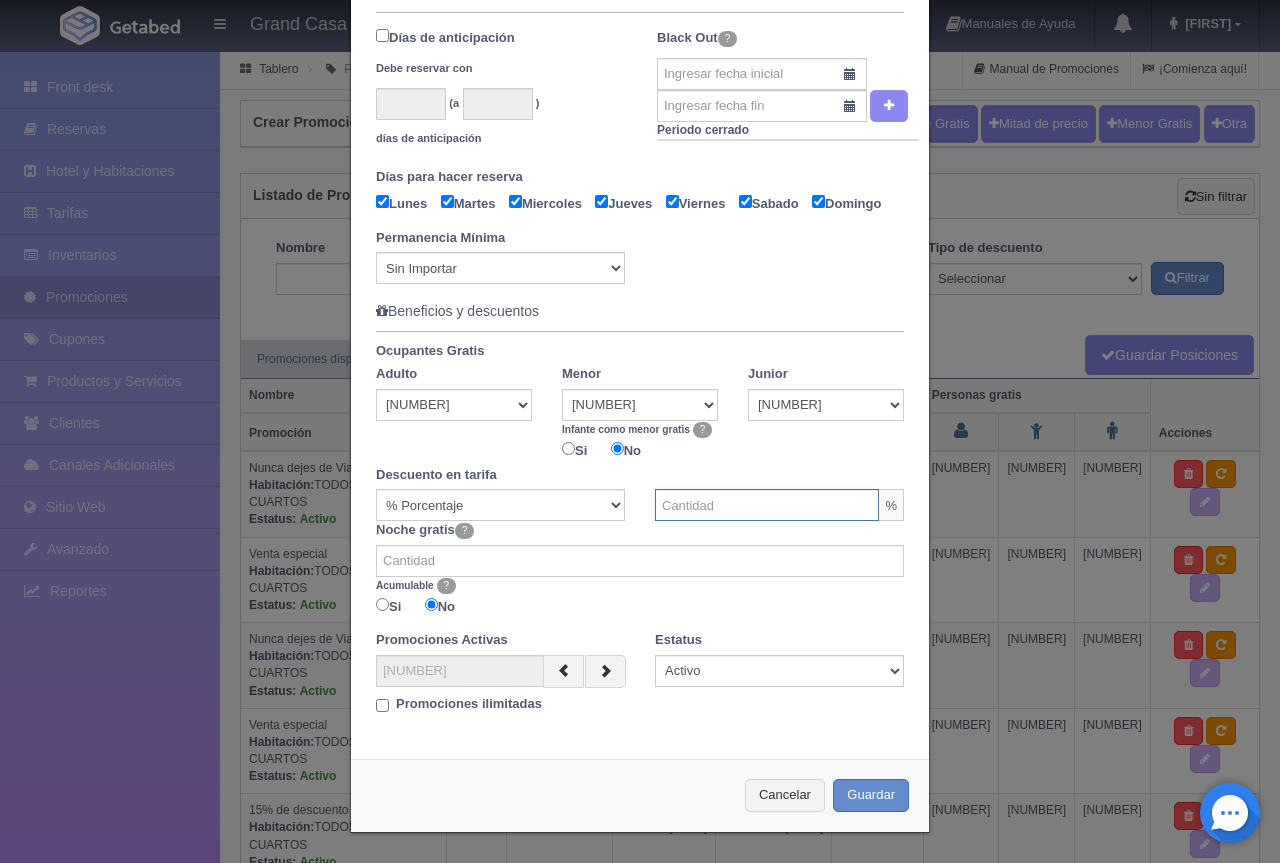 click at bounding box center [767, 505] 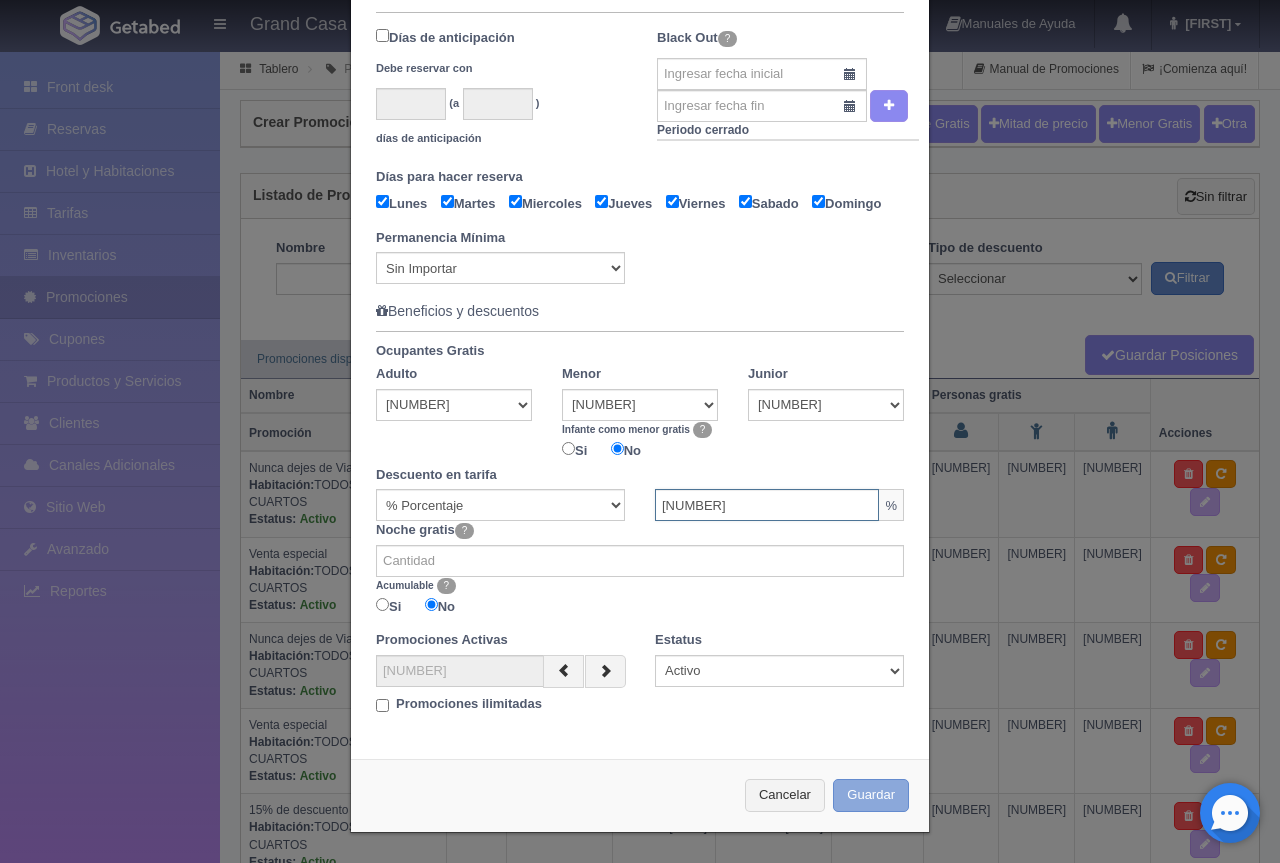 type on "[NUMBER]" 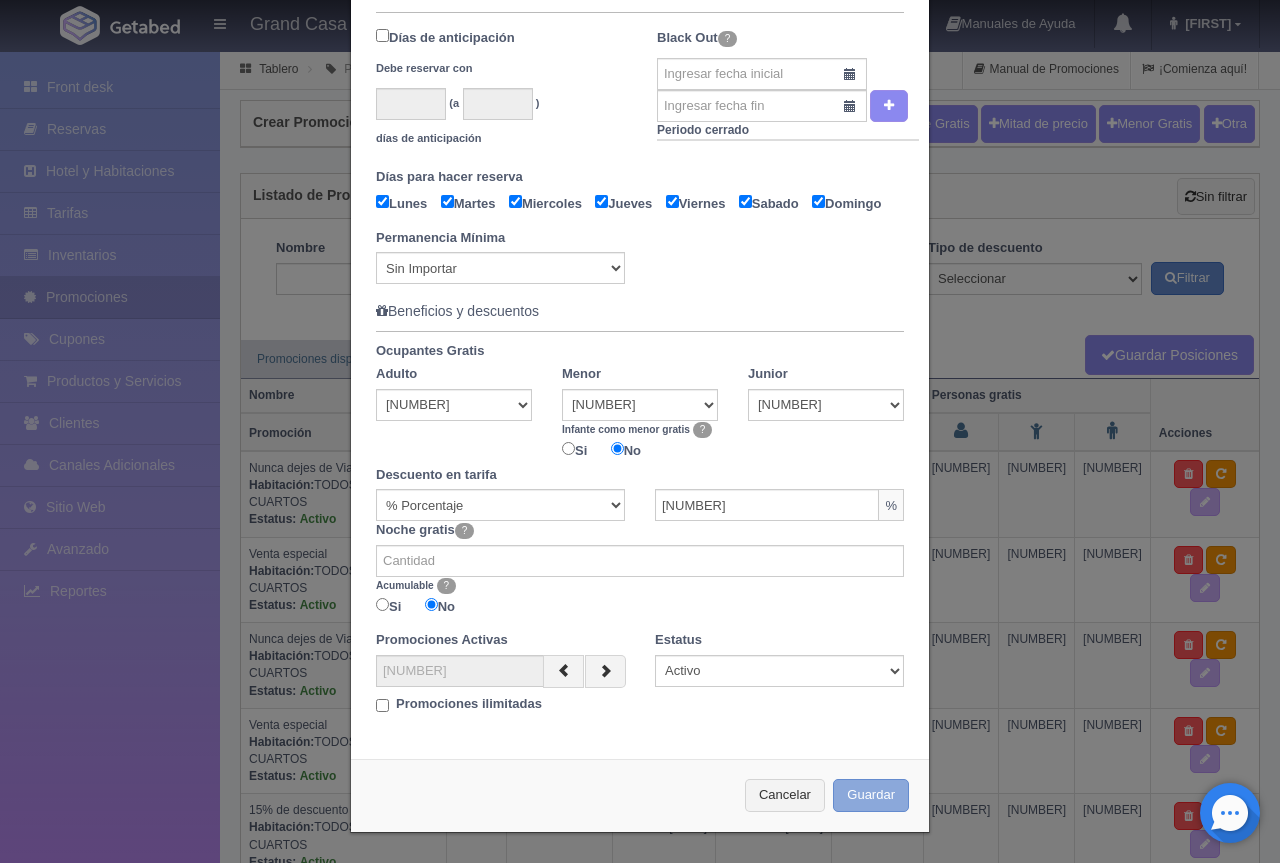 click on "Guardar" at bounding box center [871, 795] 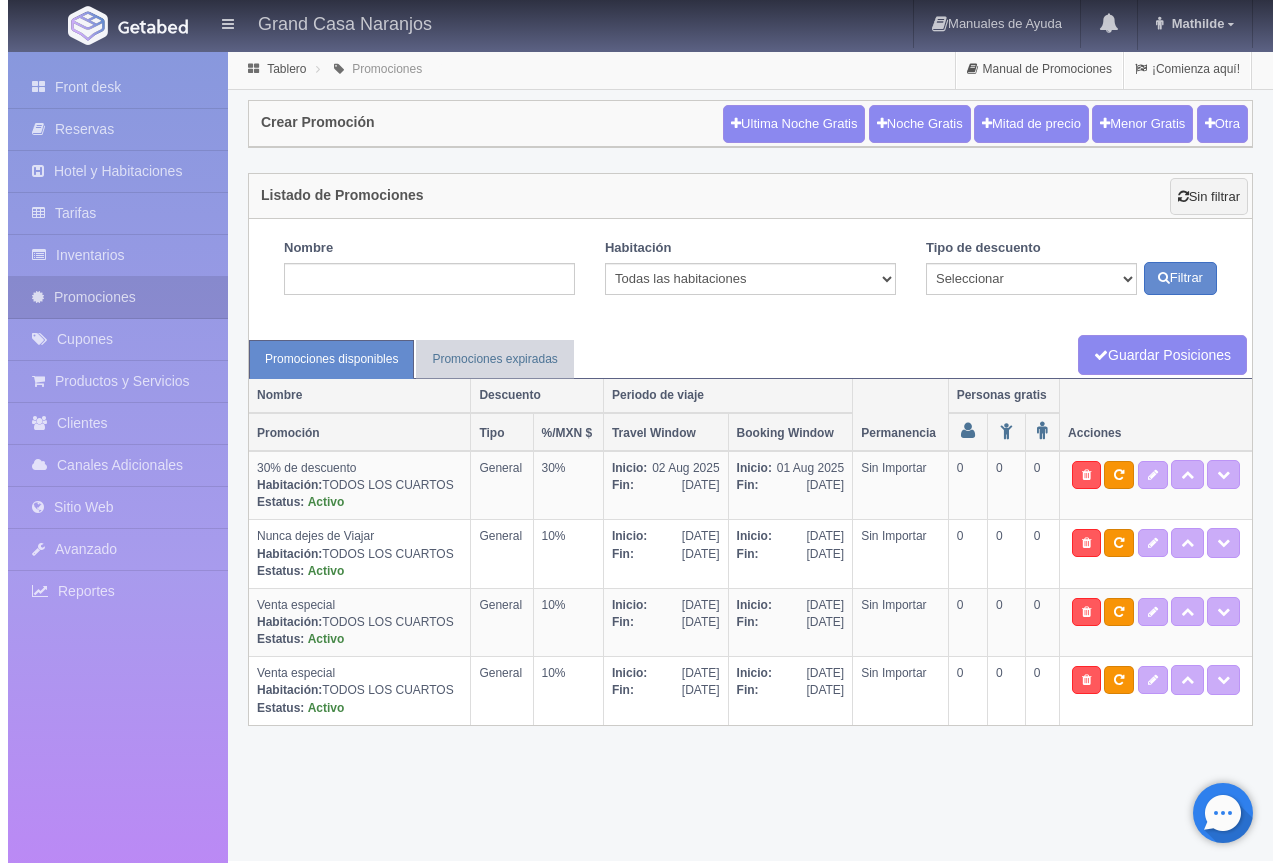 scroll, scrollTop: 0, scrollLeft: 0, axis: both 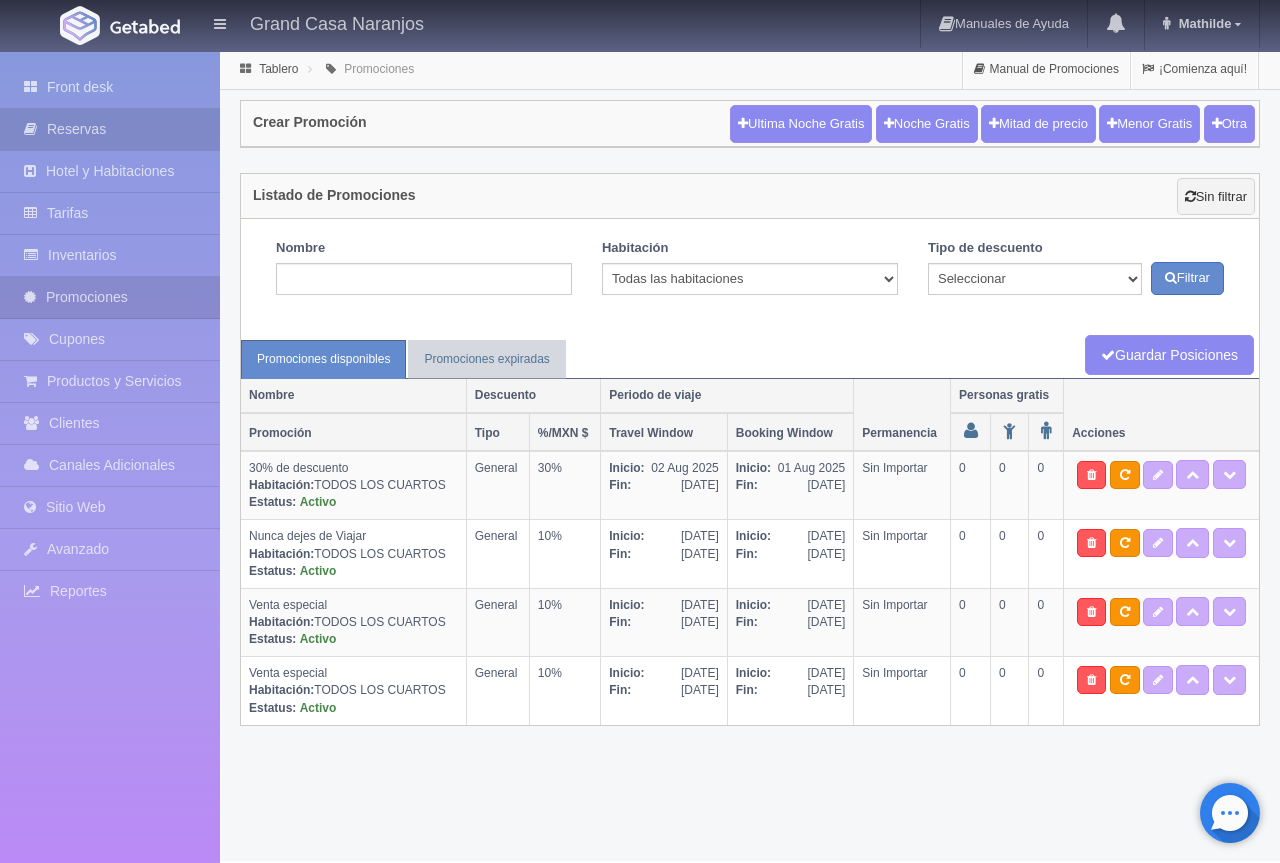 click on "Reservas" at bounding box center (110, 129) 